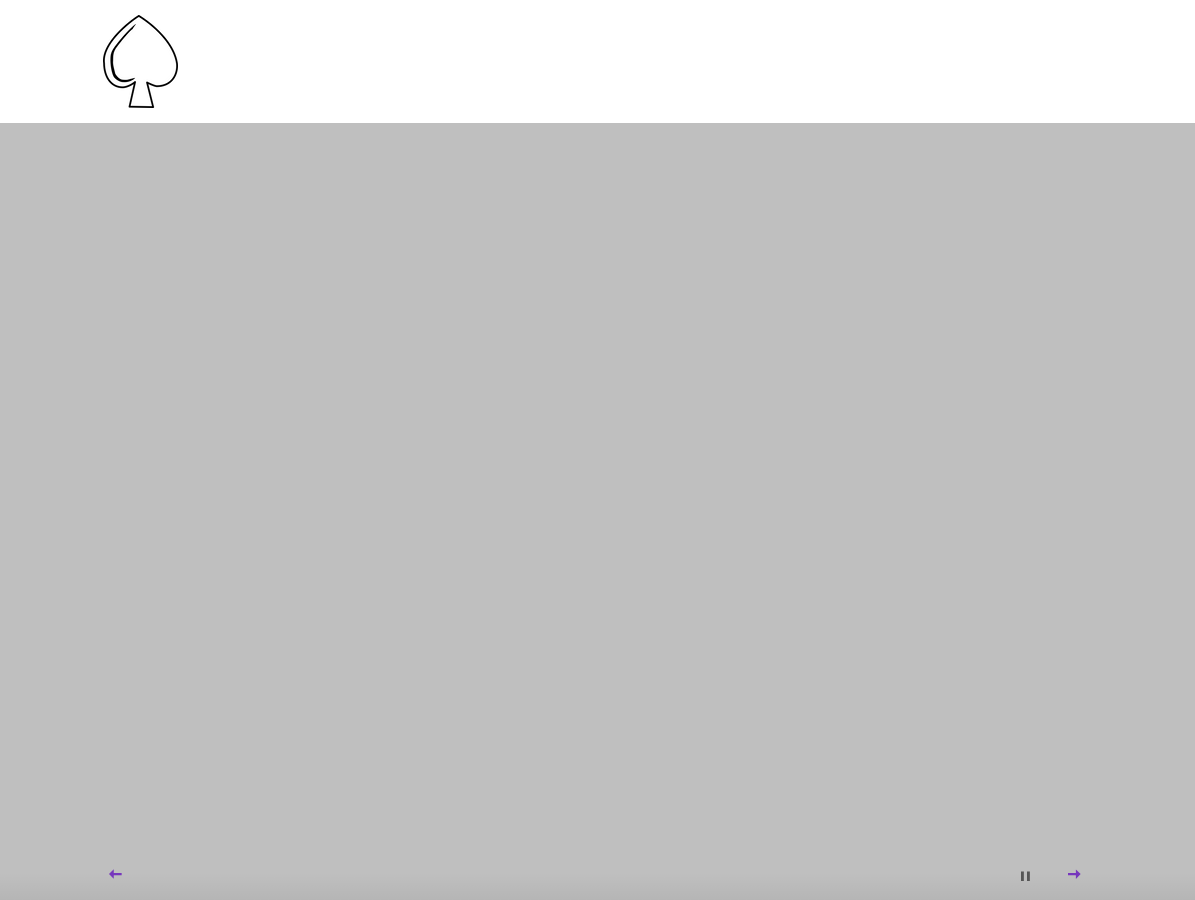 scroll, scrollTop: 0, scrollLeft: 0, axis: both 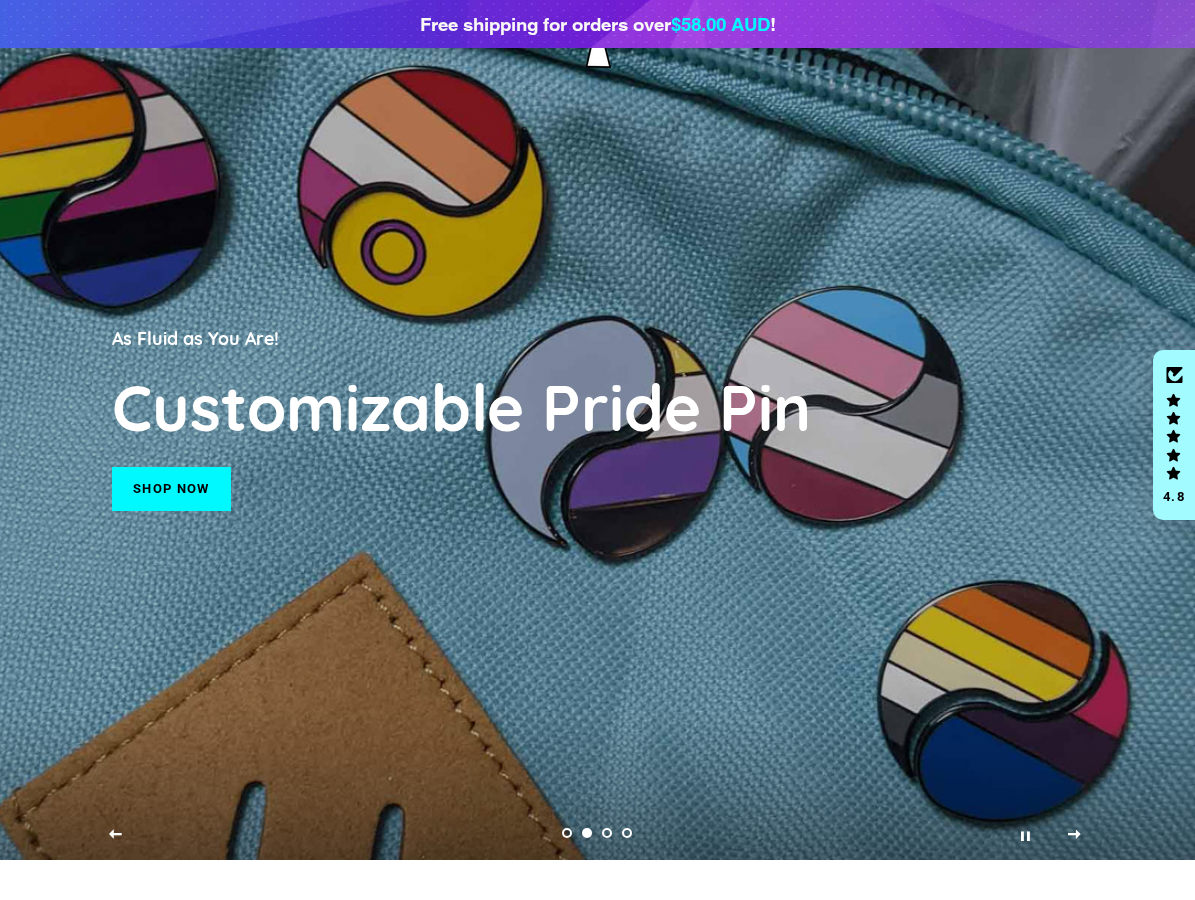 click on "Shop now" at bounding box center (171, 489) 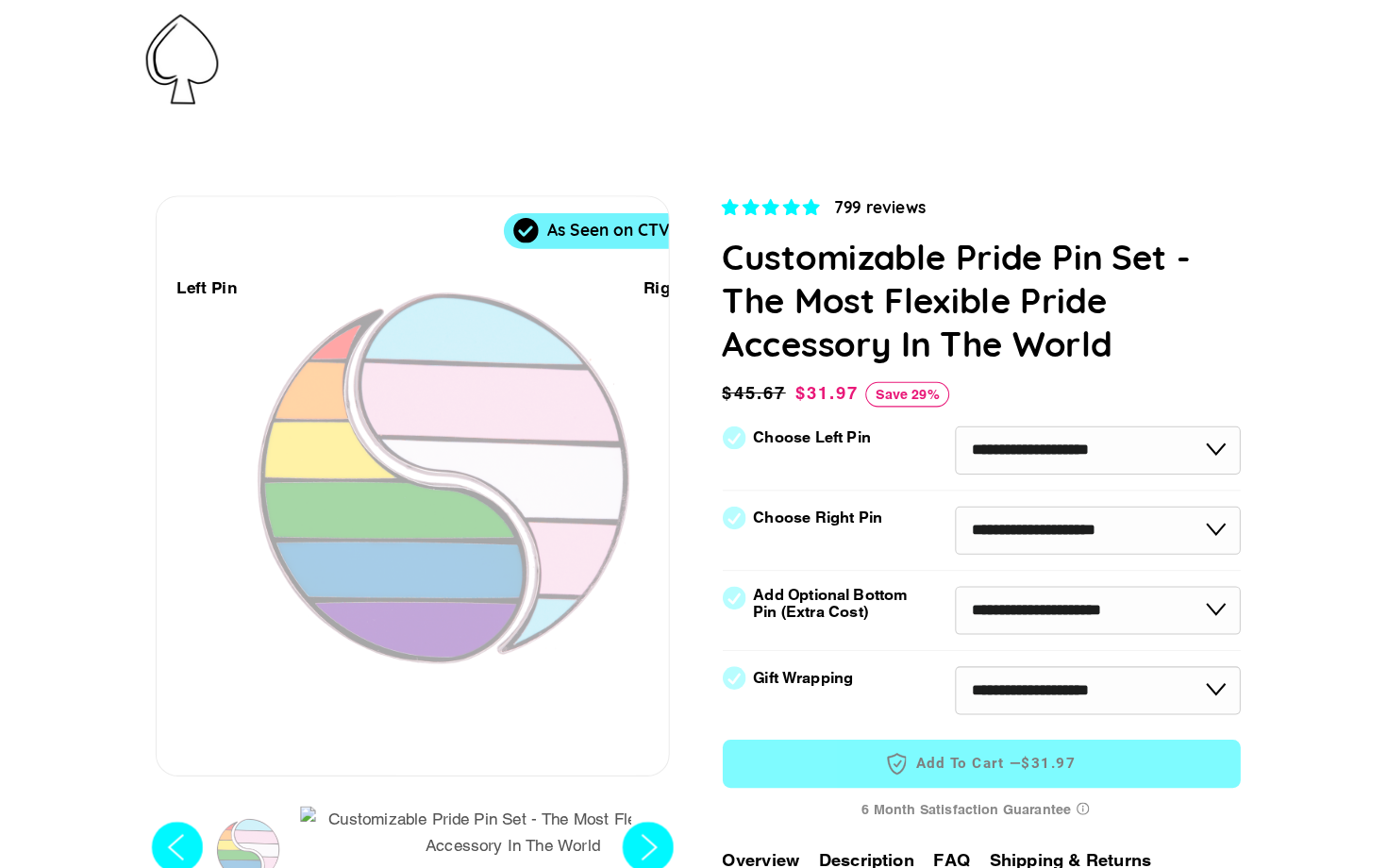 scroll, scrollTop: 0, scrollLeft: 0, axis: both 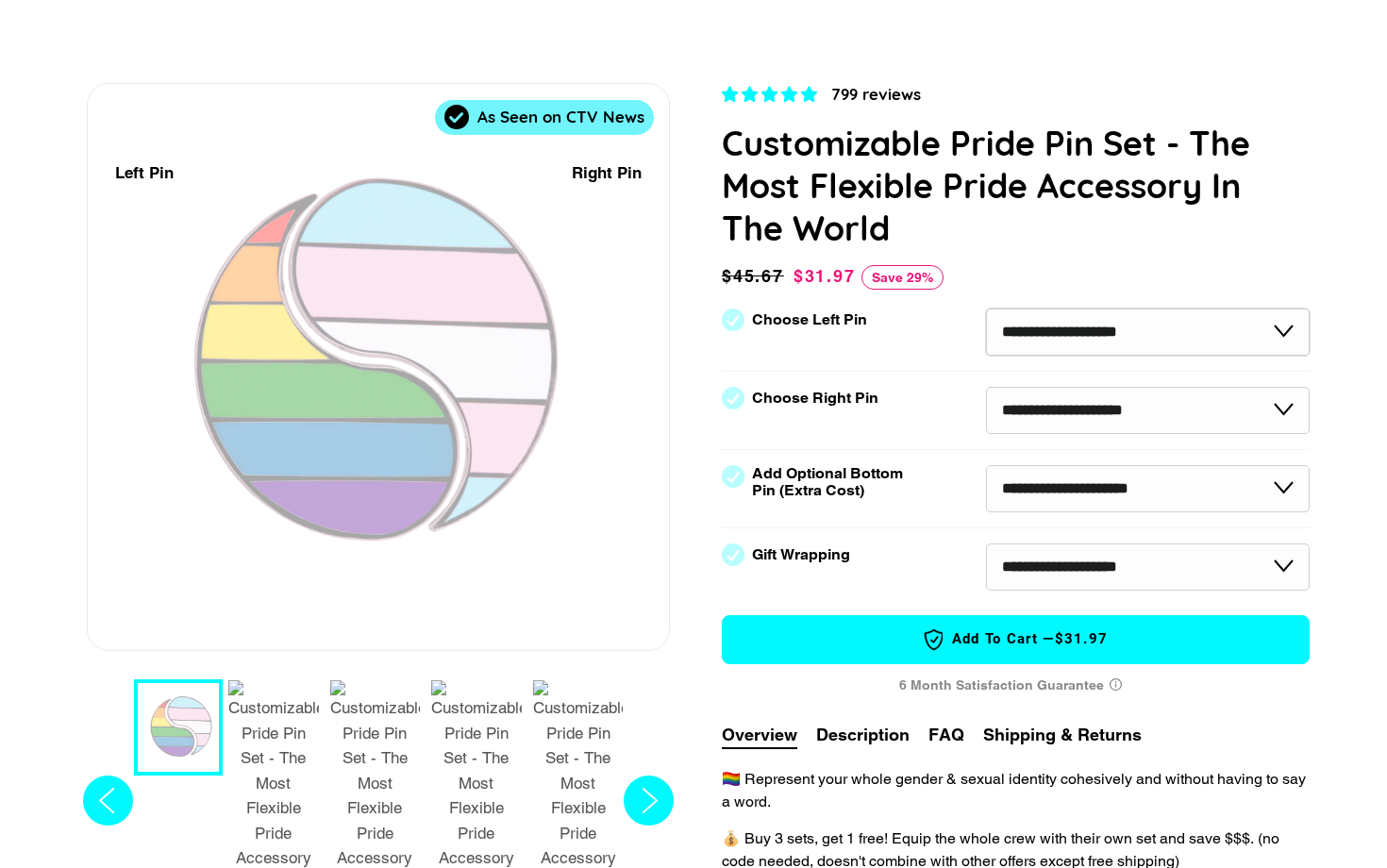 click on "**********" at bounding box center [1147, 332] 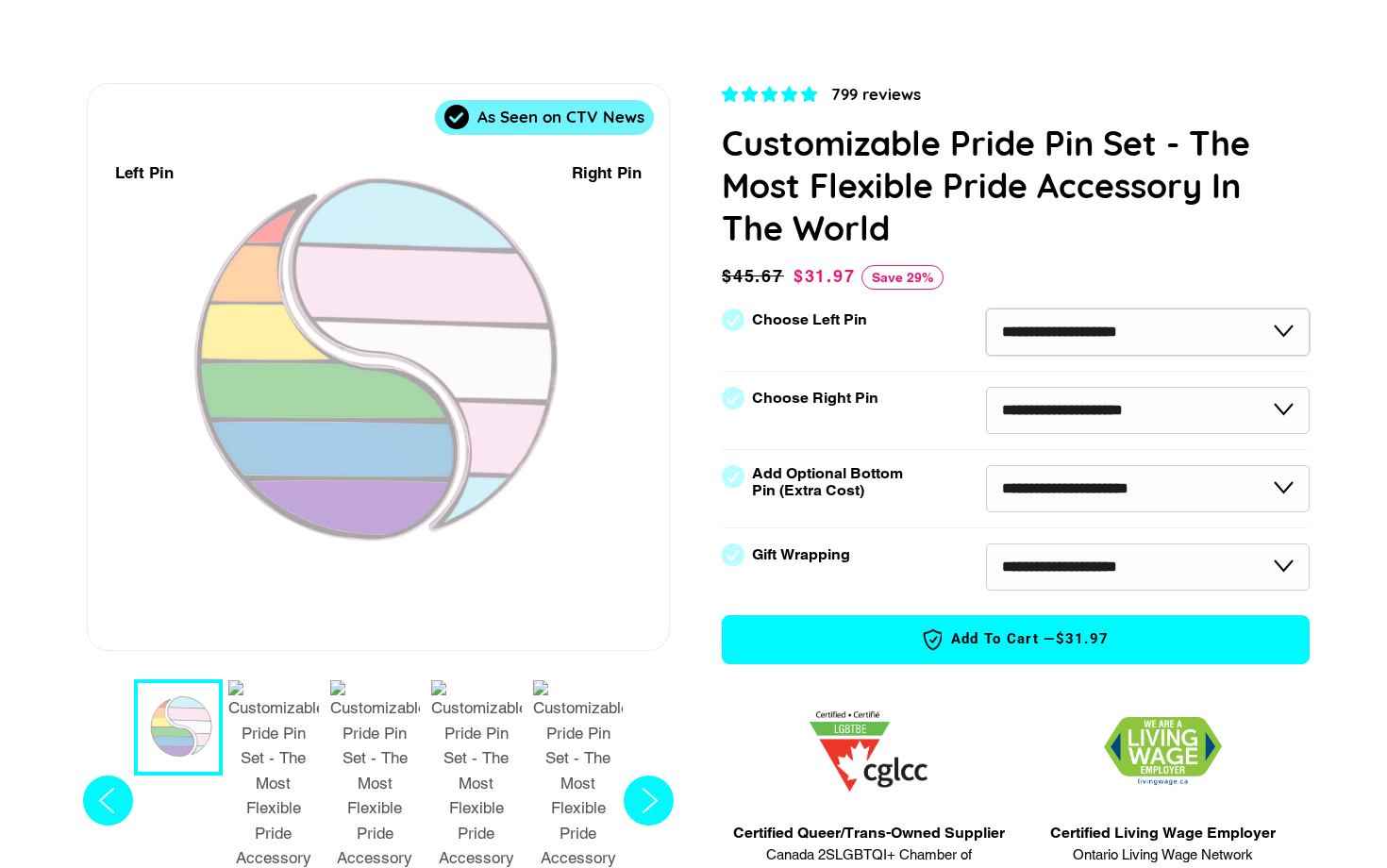 scroll, scrollTop: 0, scrollLeft: 0, axis: both 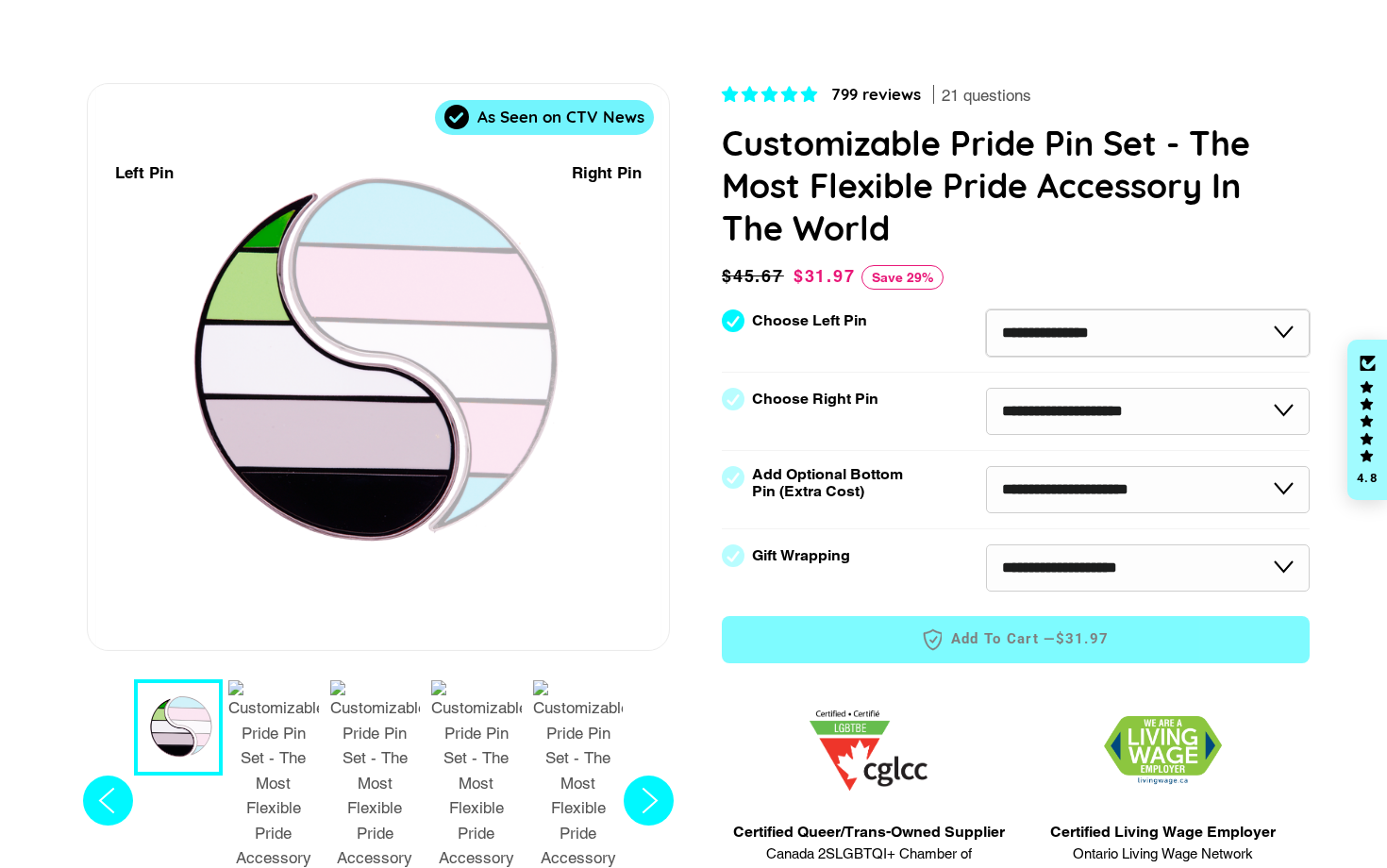 click on "**********" at bounding box center (1147, 333) 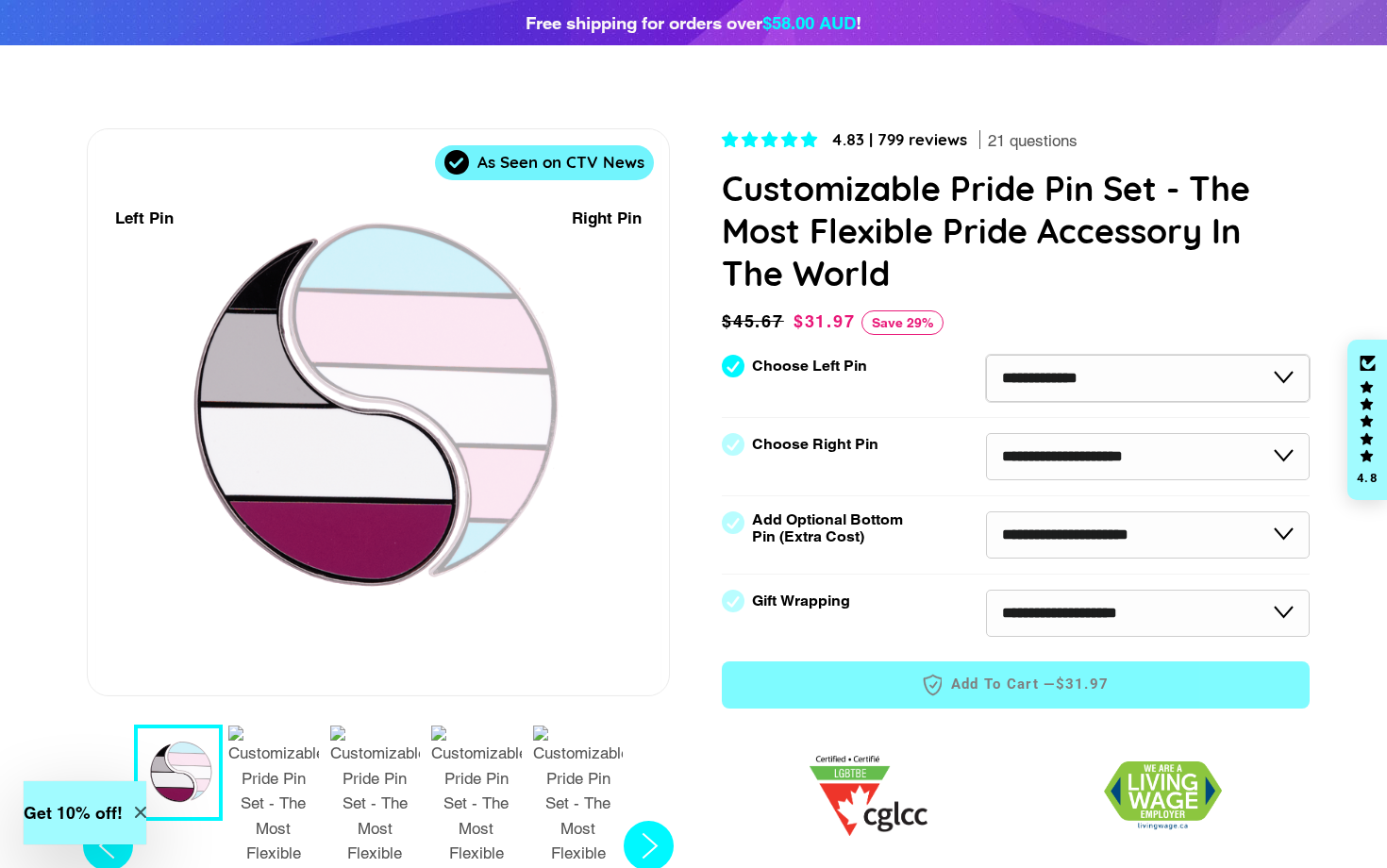 click on "**********" at bounding box center (1147, 378) 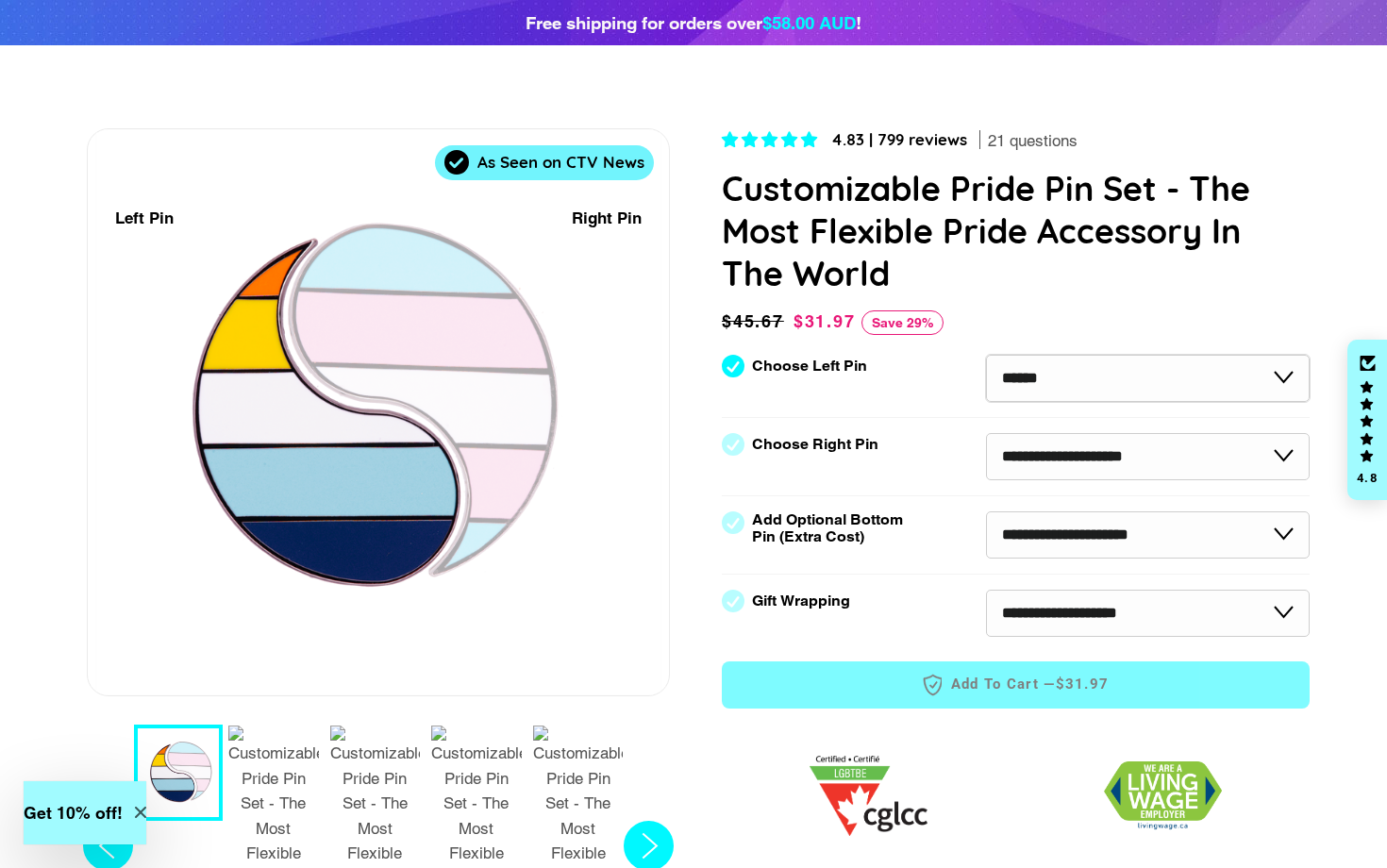 click on "**********" at bounding box center [1147, 378] 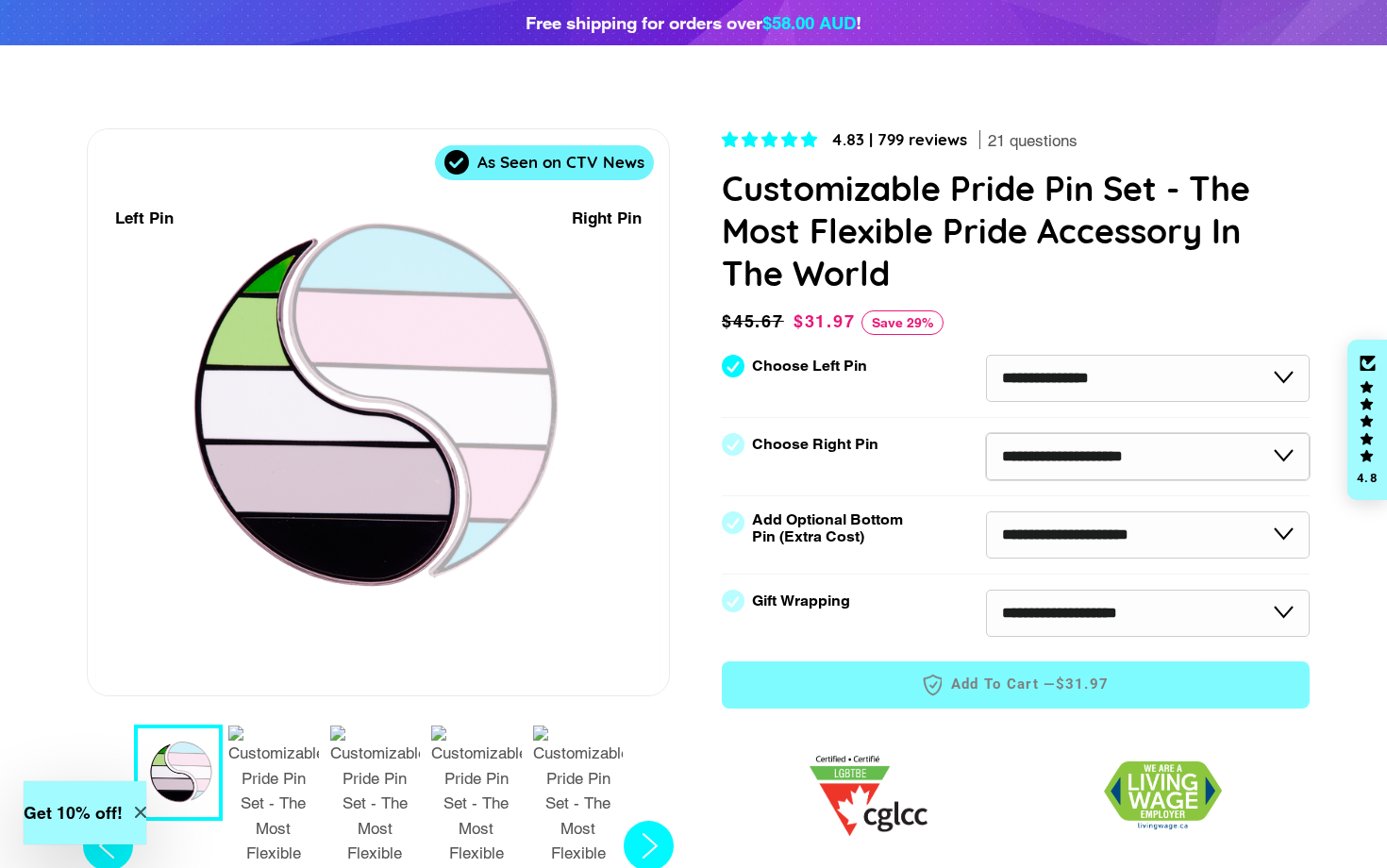 click on "**********" at bounding box center [1147, 457] 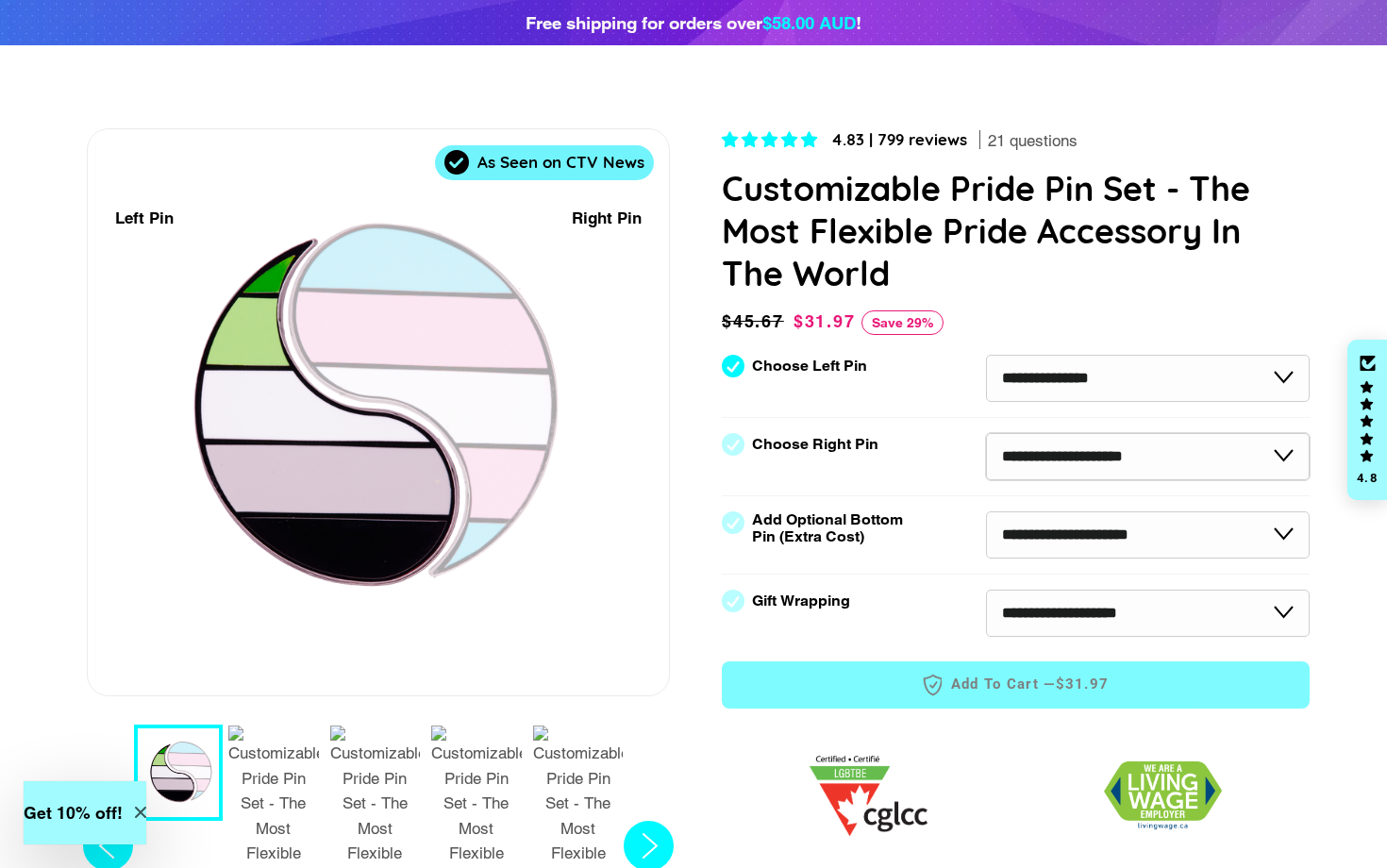select on "**********" 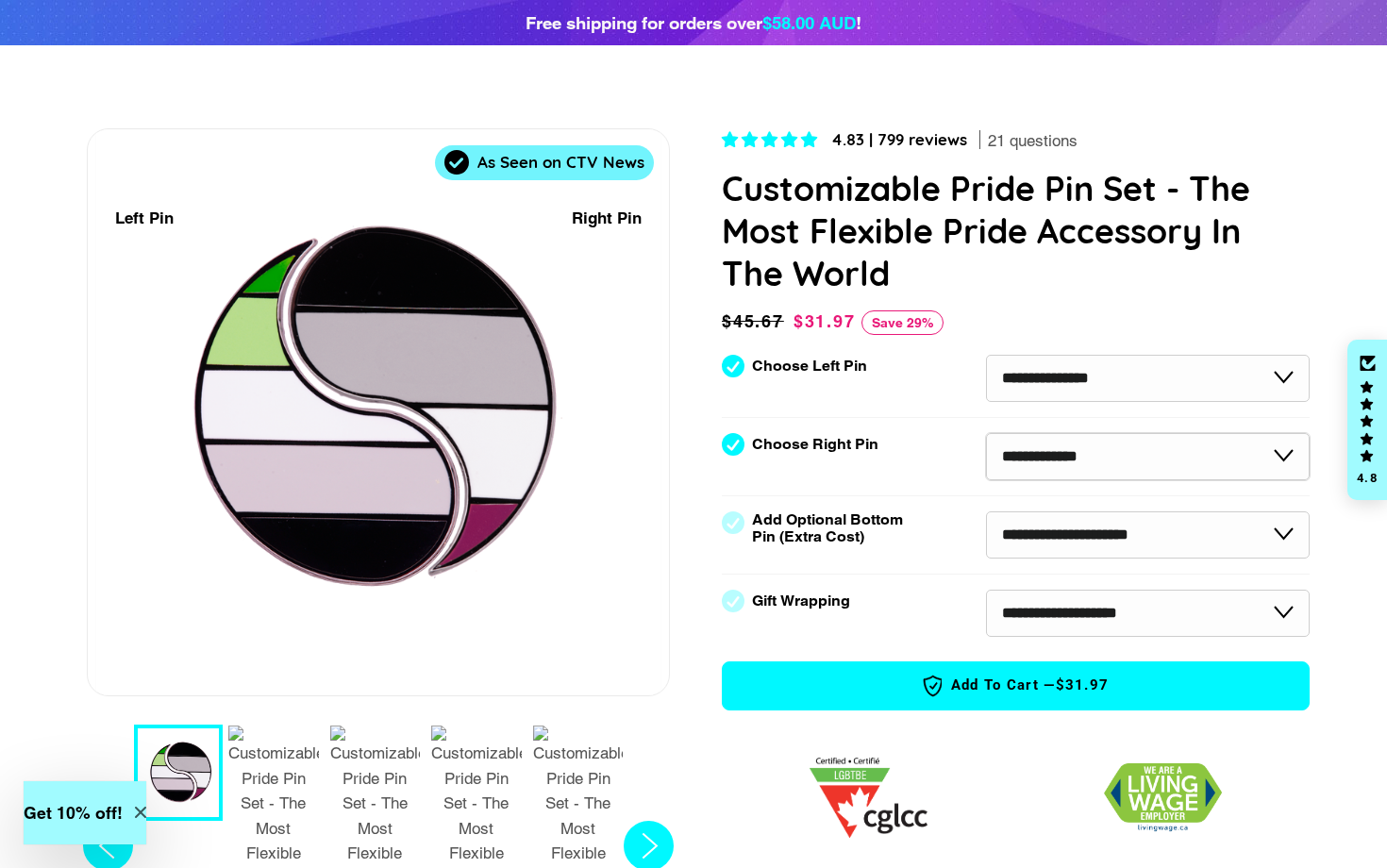 click on "**********" at bounding box center [1147, 457] 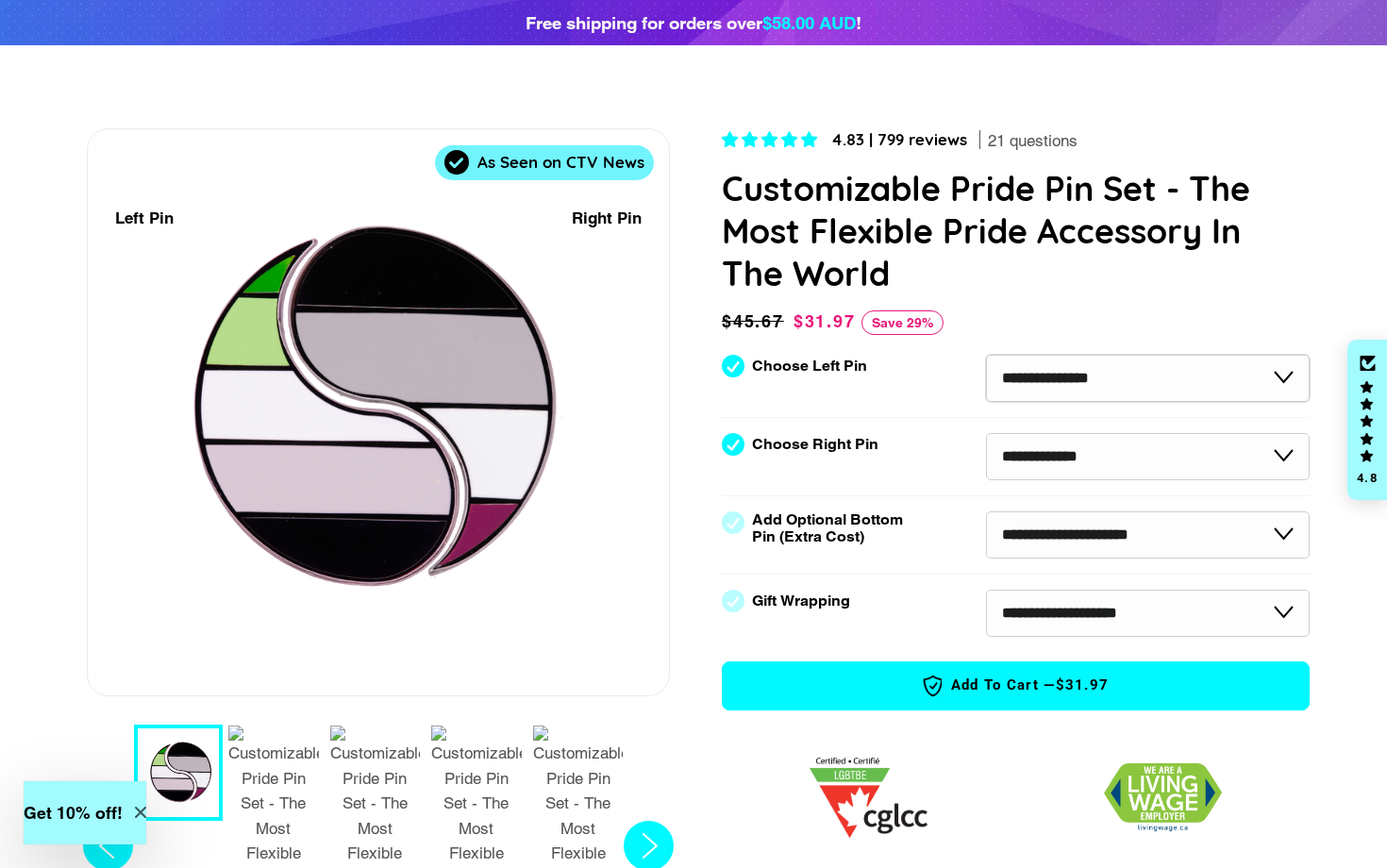 click on "**********" at bounding box center [1147, 378] 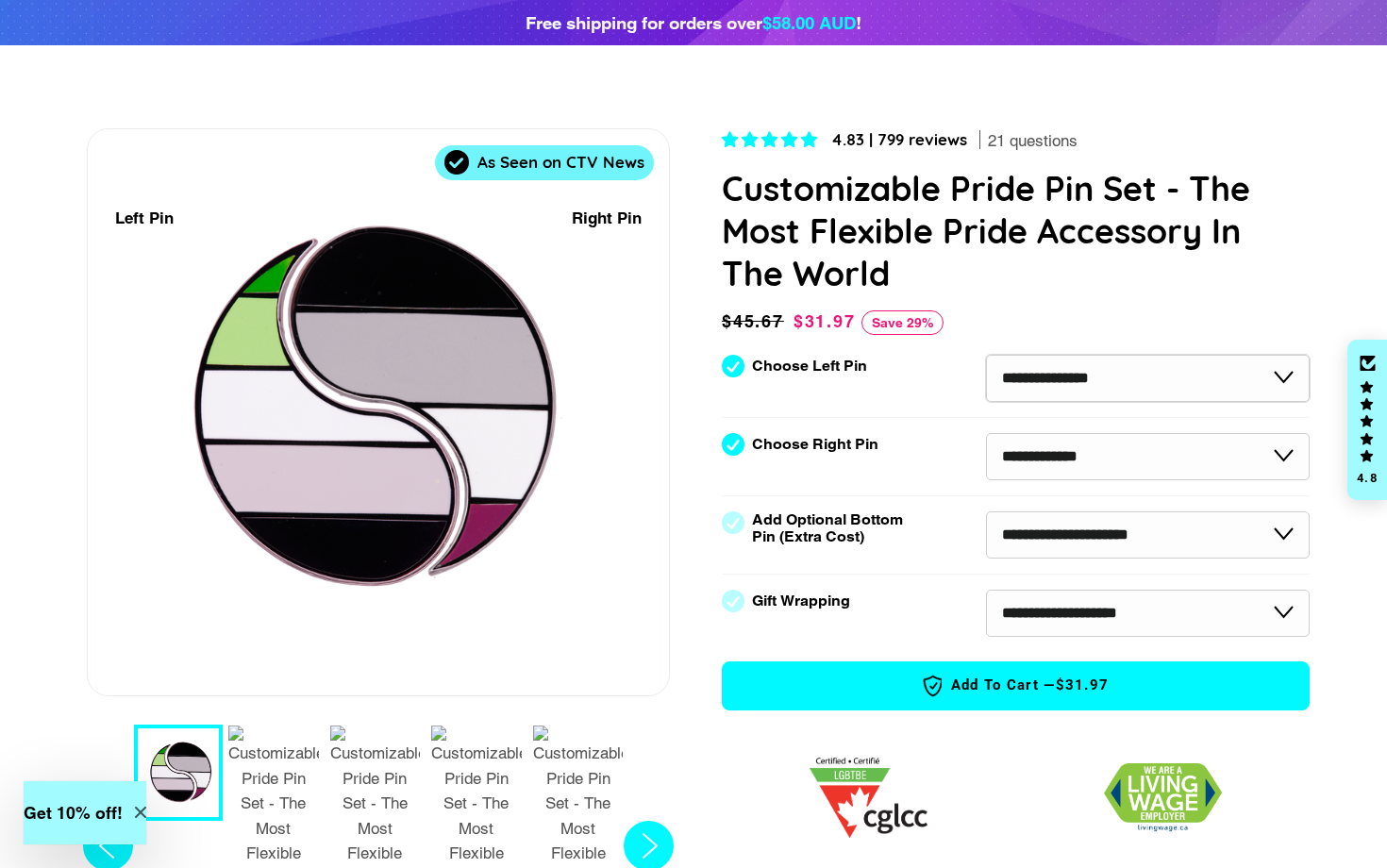 select on "**********" 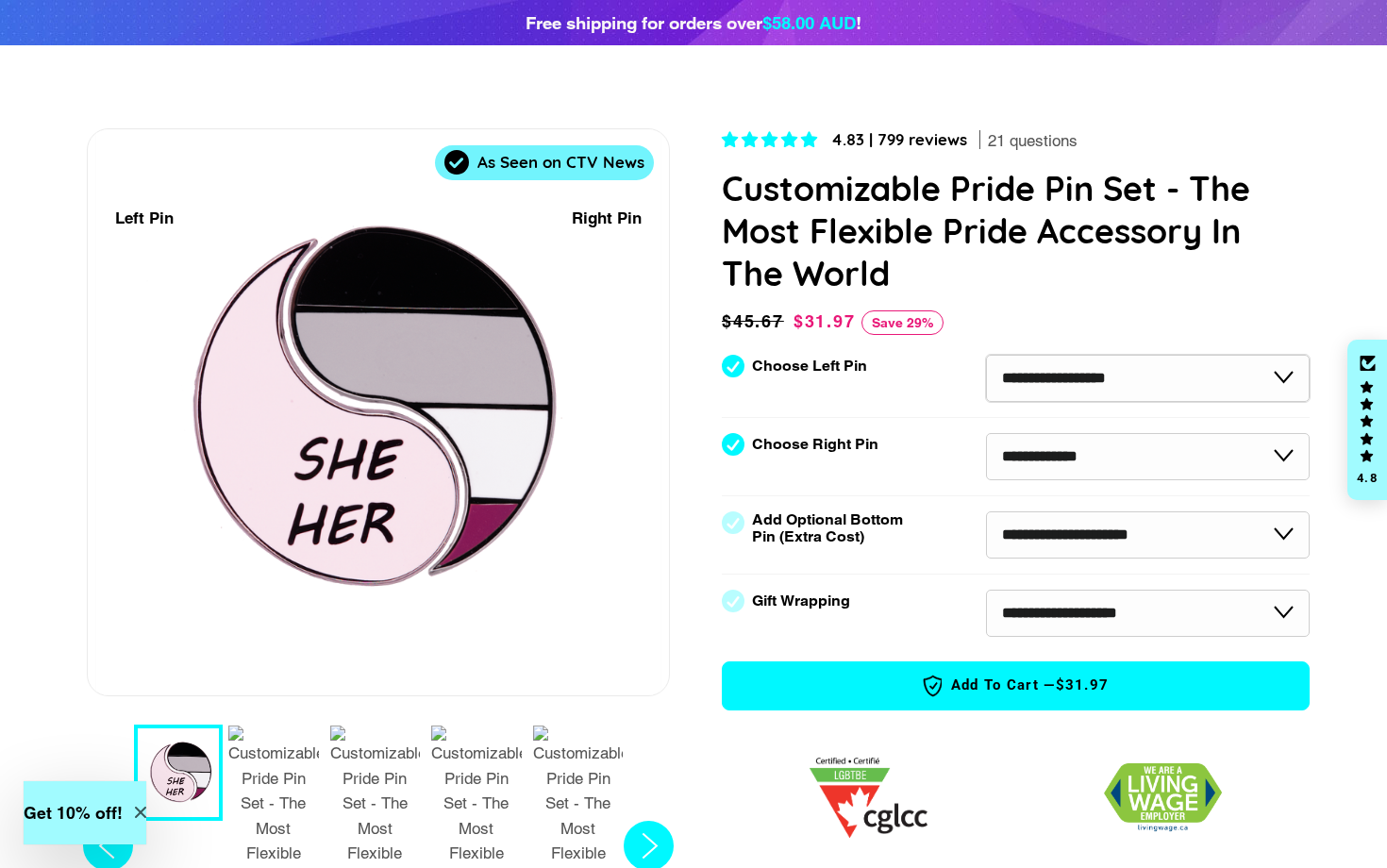 click on "**********" at bounding box center [1147, 378] 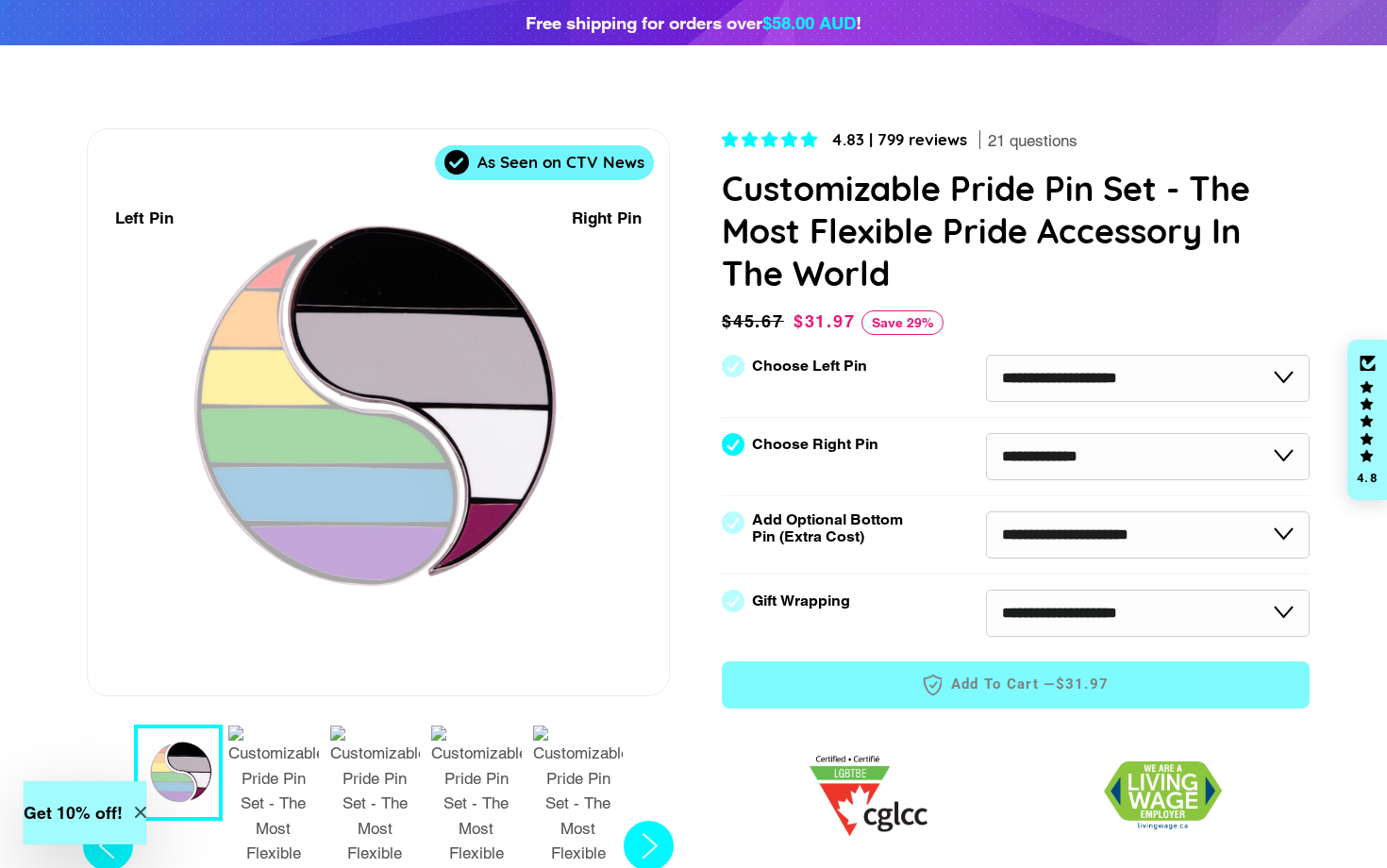 scroll, scrollTop: 137, scrollLeft: 0, axis: vertical 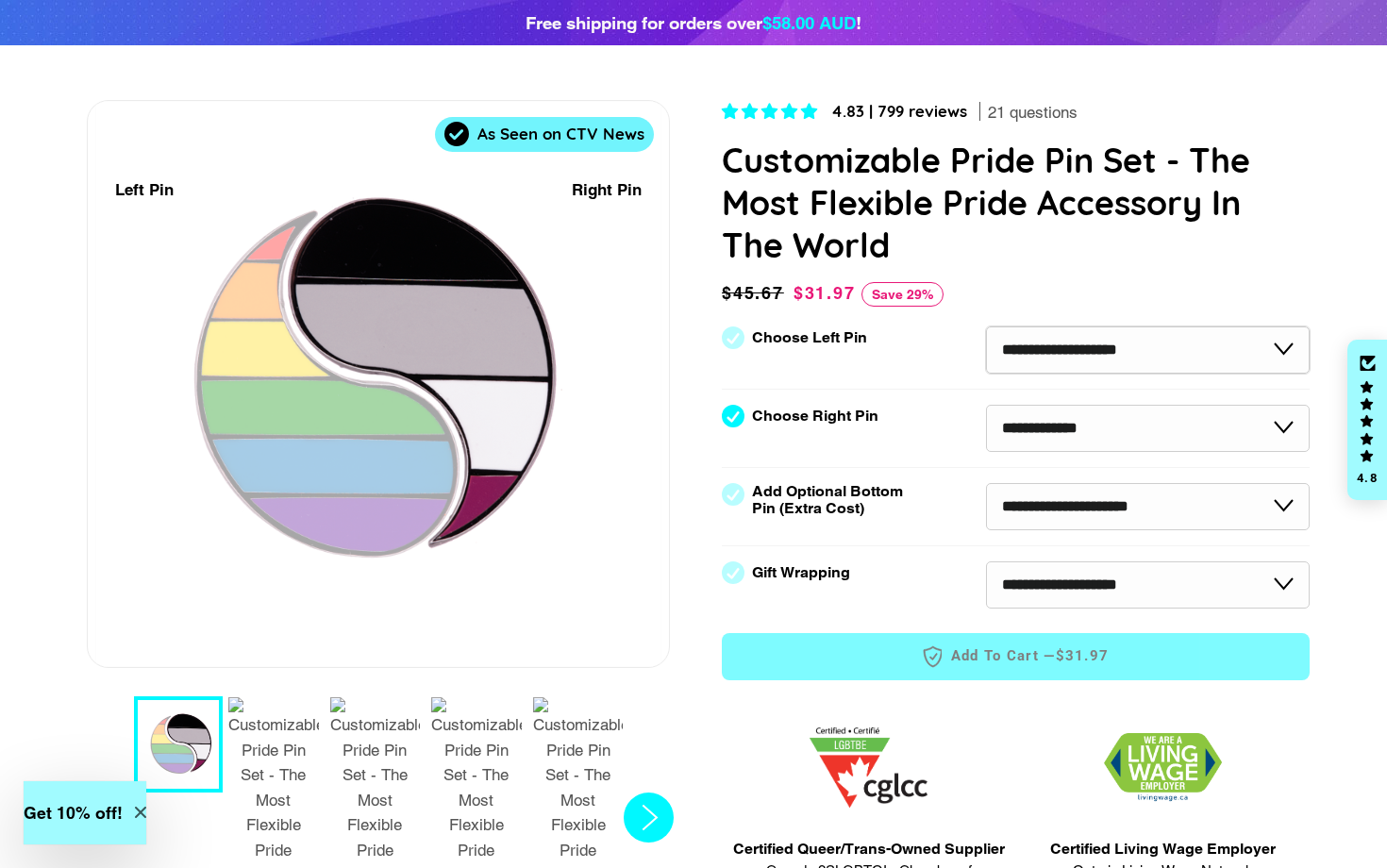 click on "**********" at bounding box center [1147, 350] 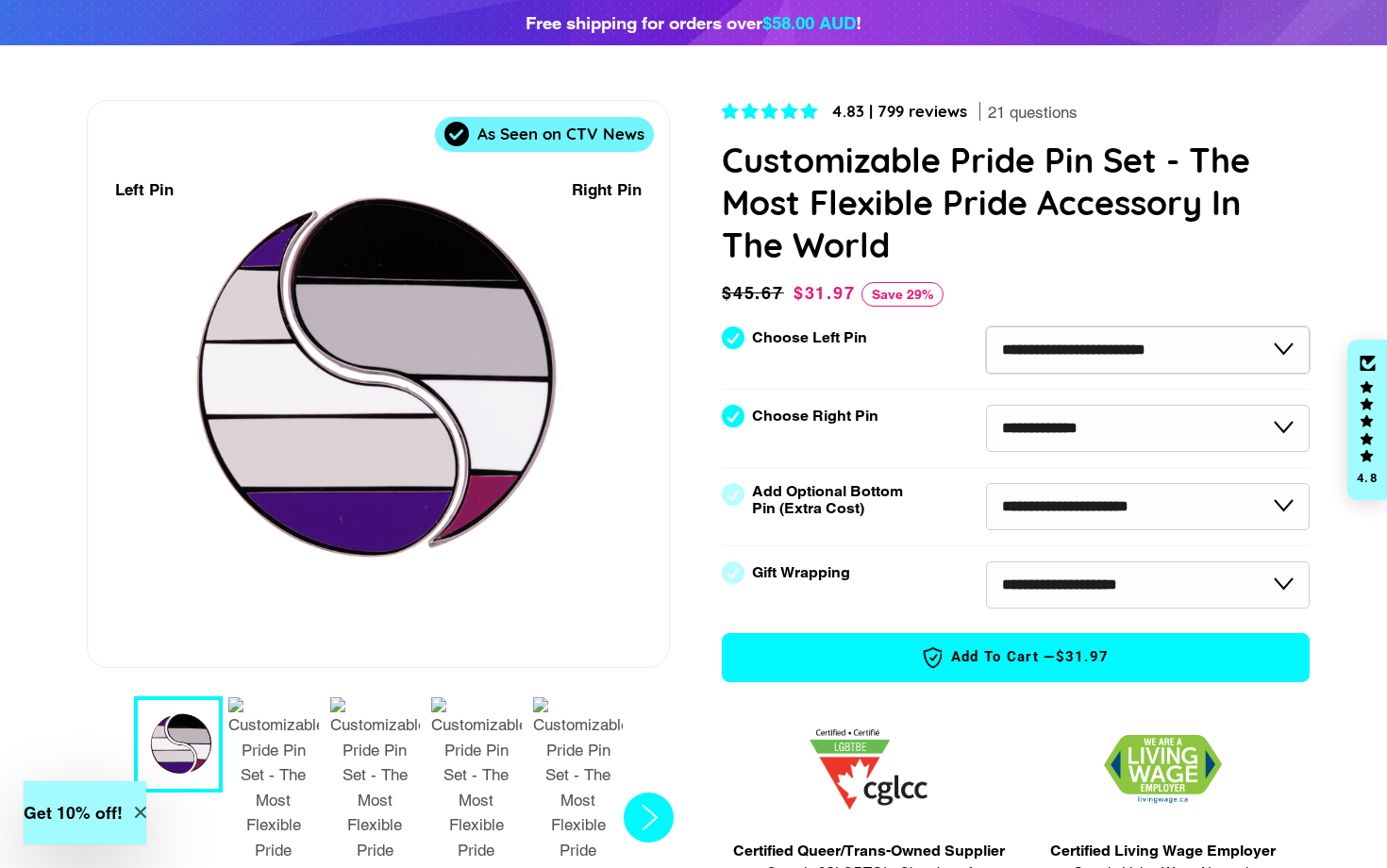 click on "**********" at bounding box center (1147, 350) 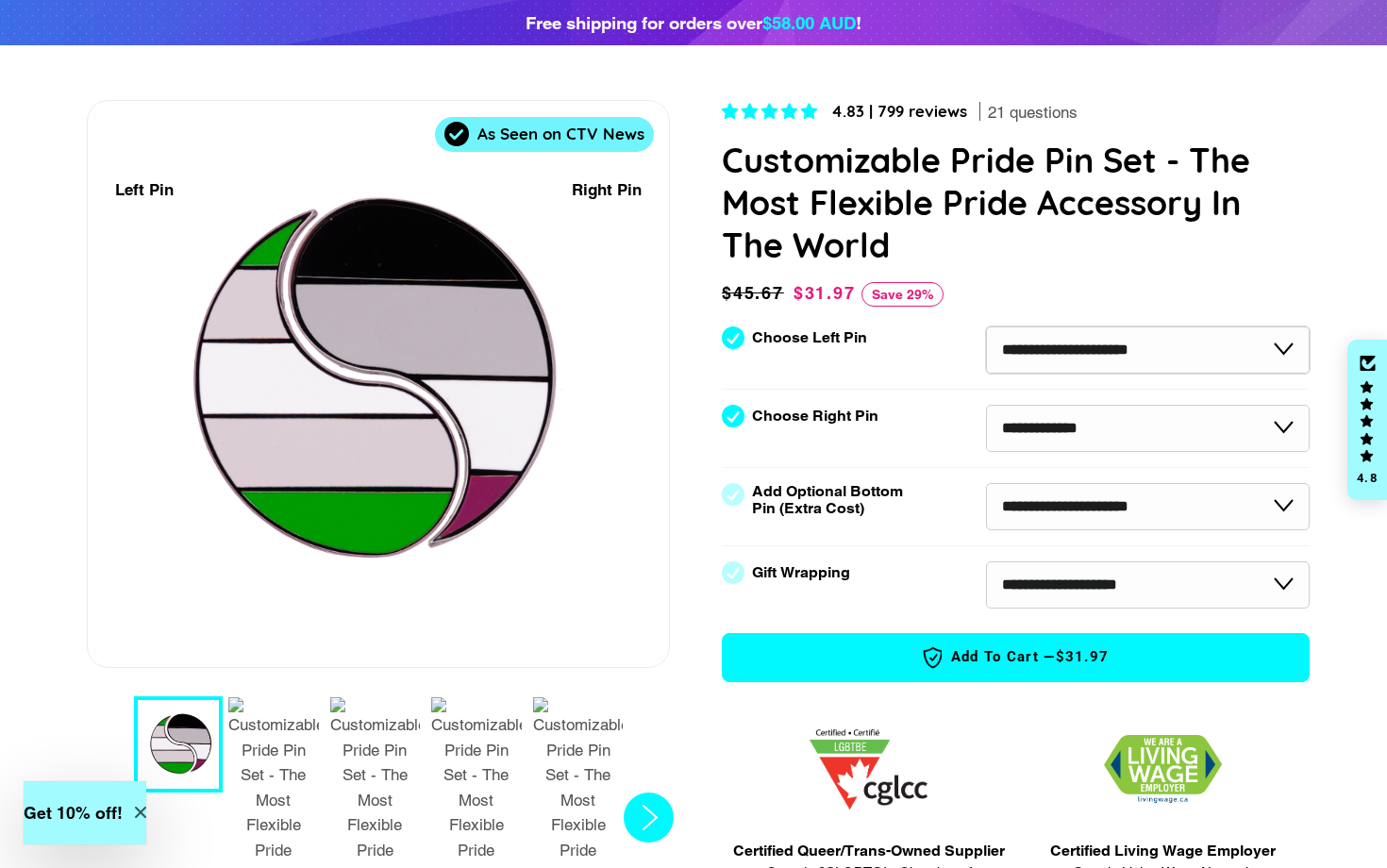 click on "**********" at bounding box center [1147, 350] 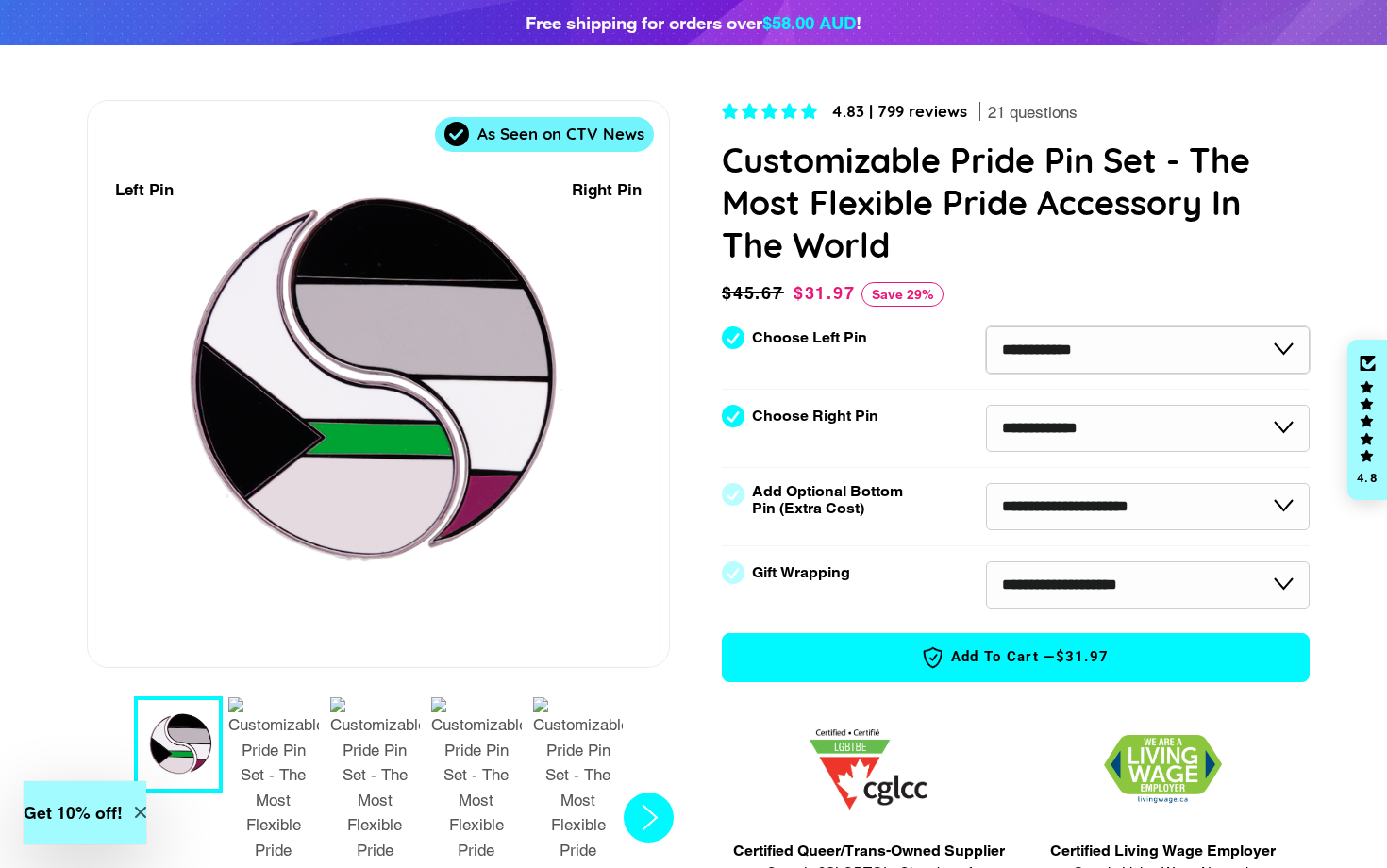 click on "**********" at bounding box center [1147, 350] 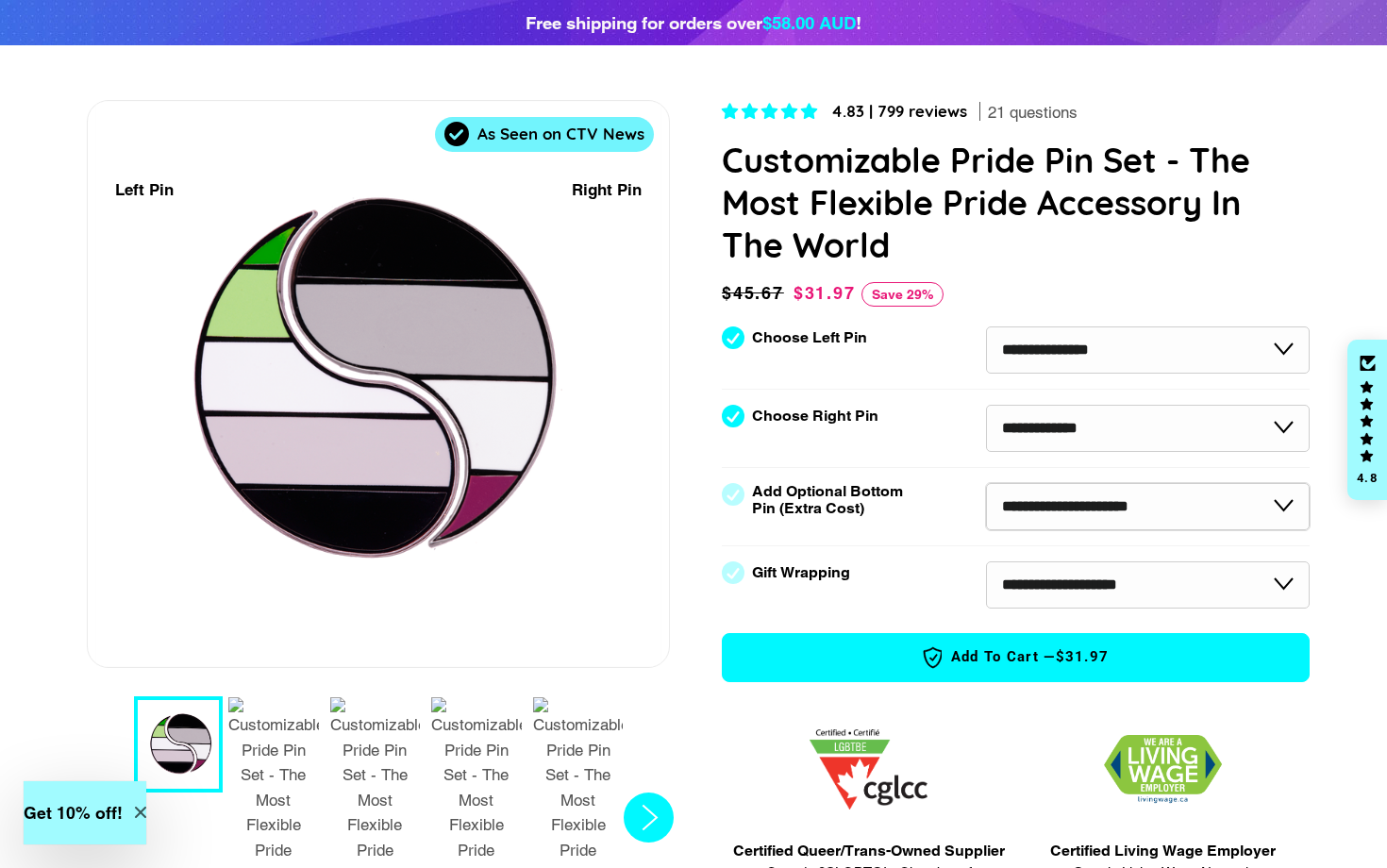 click on "**********" at bounding box center (1147, 507) 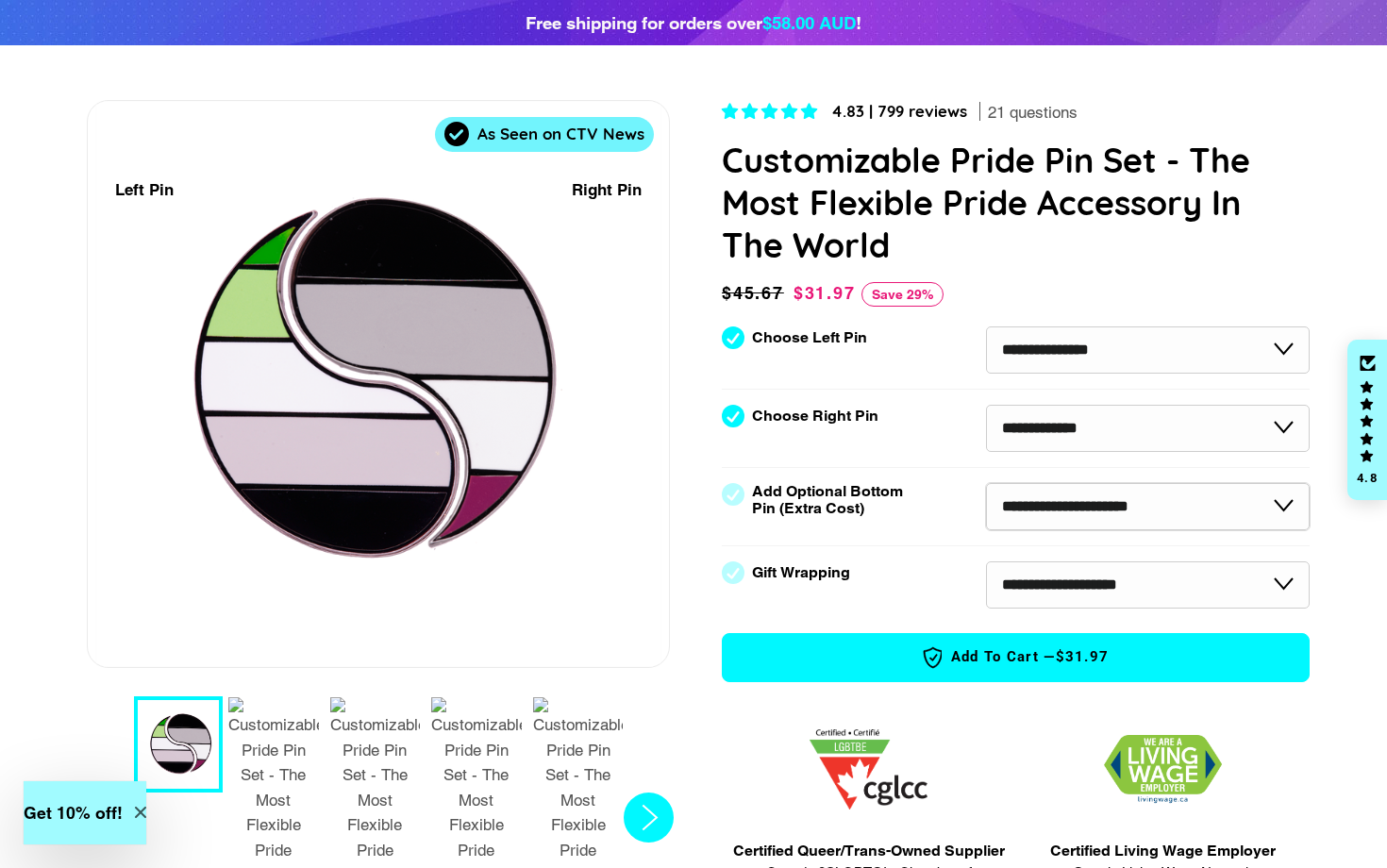 select on "**********" 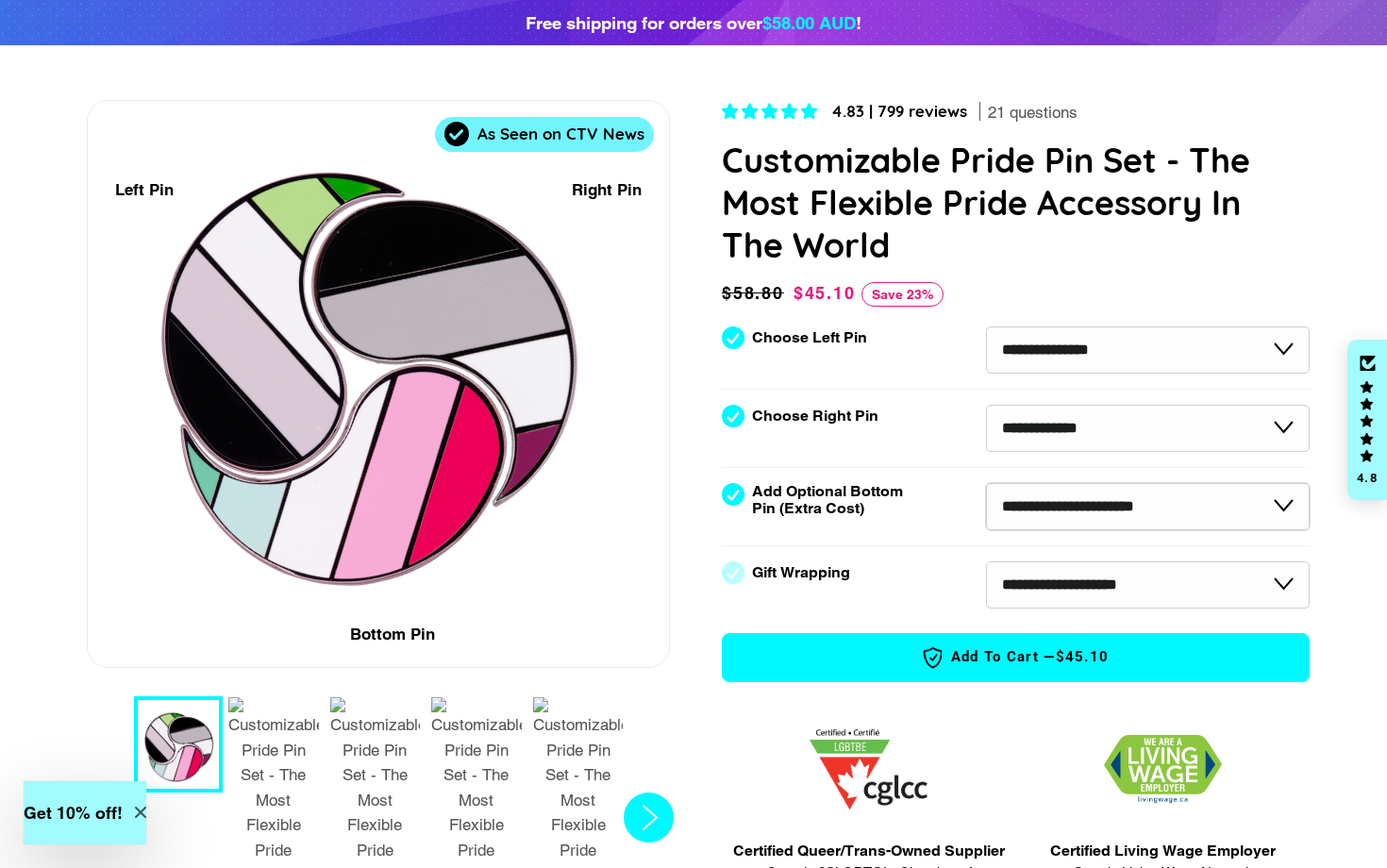 click on "**********" at bounding box center (1147, 507) 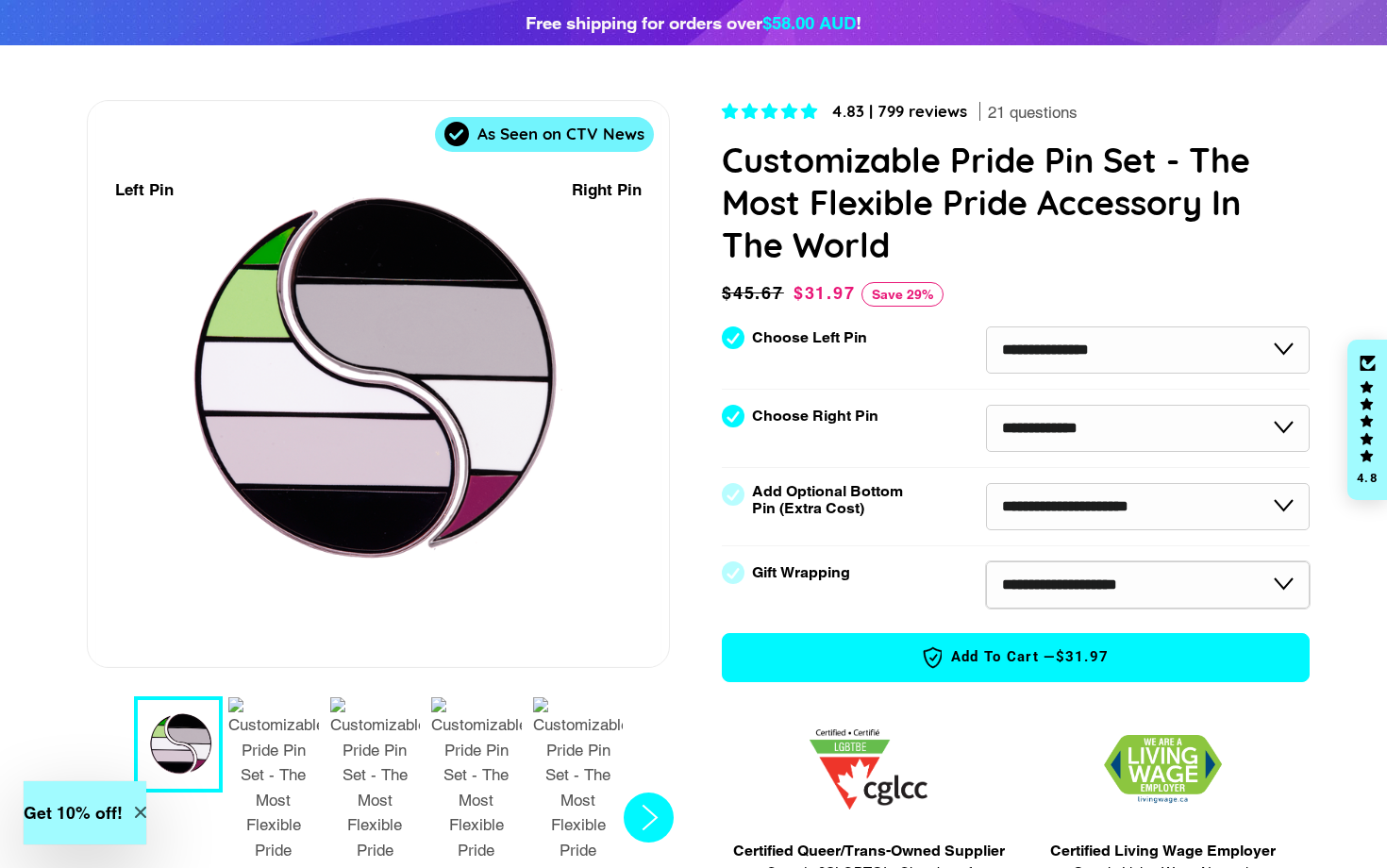 click on "**********" at bounding box center [1147, 585] 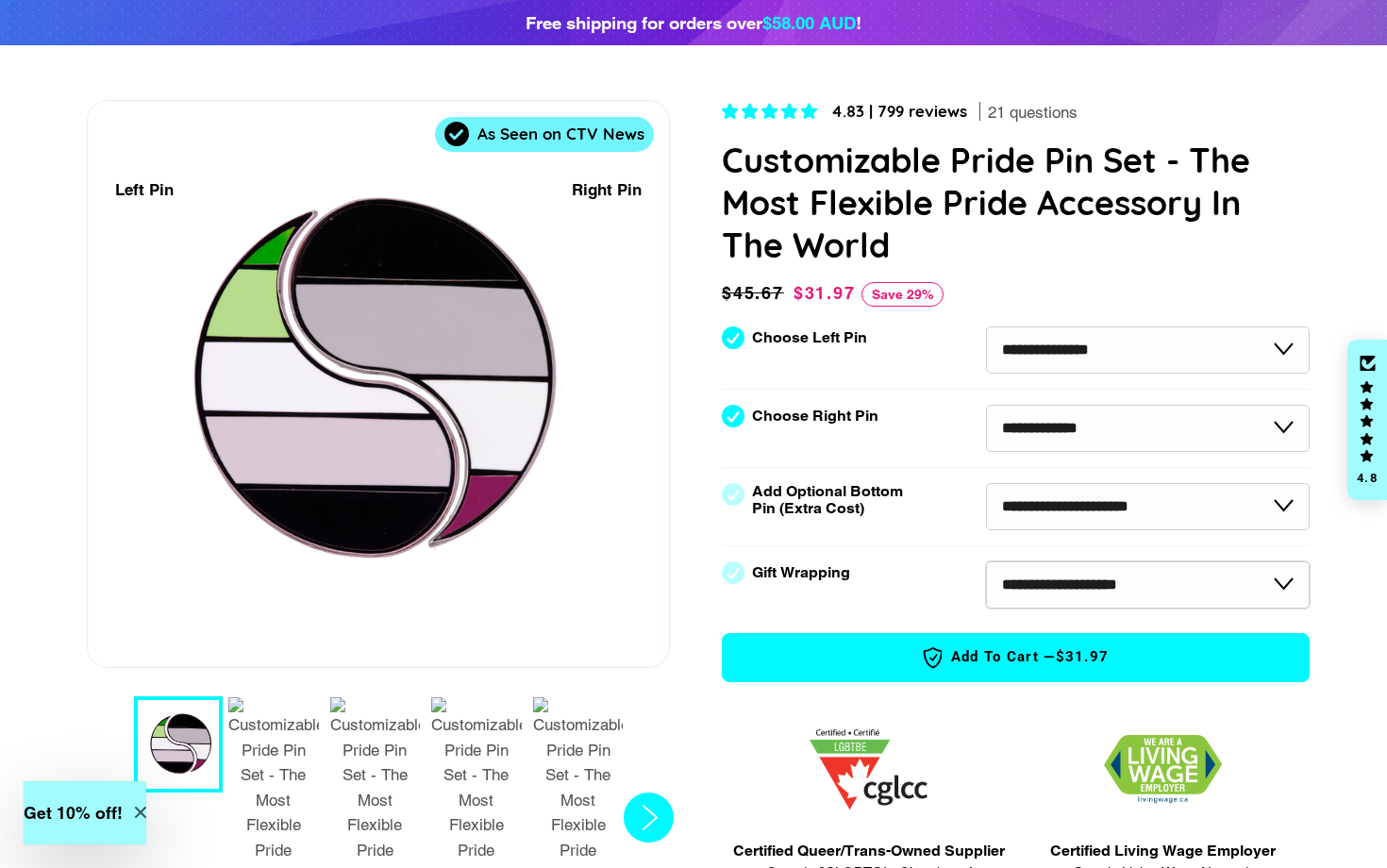 select on "********" 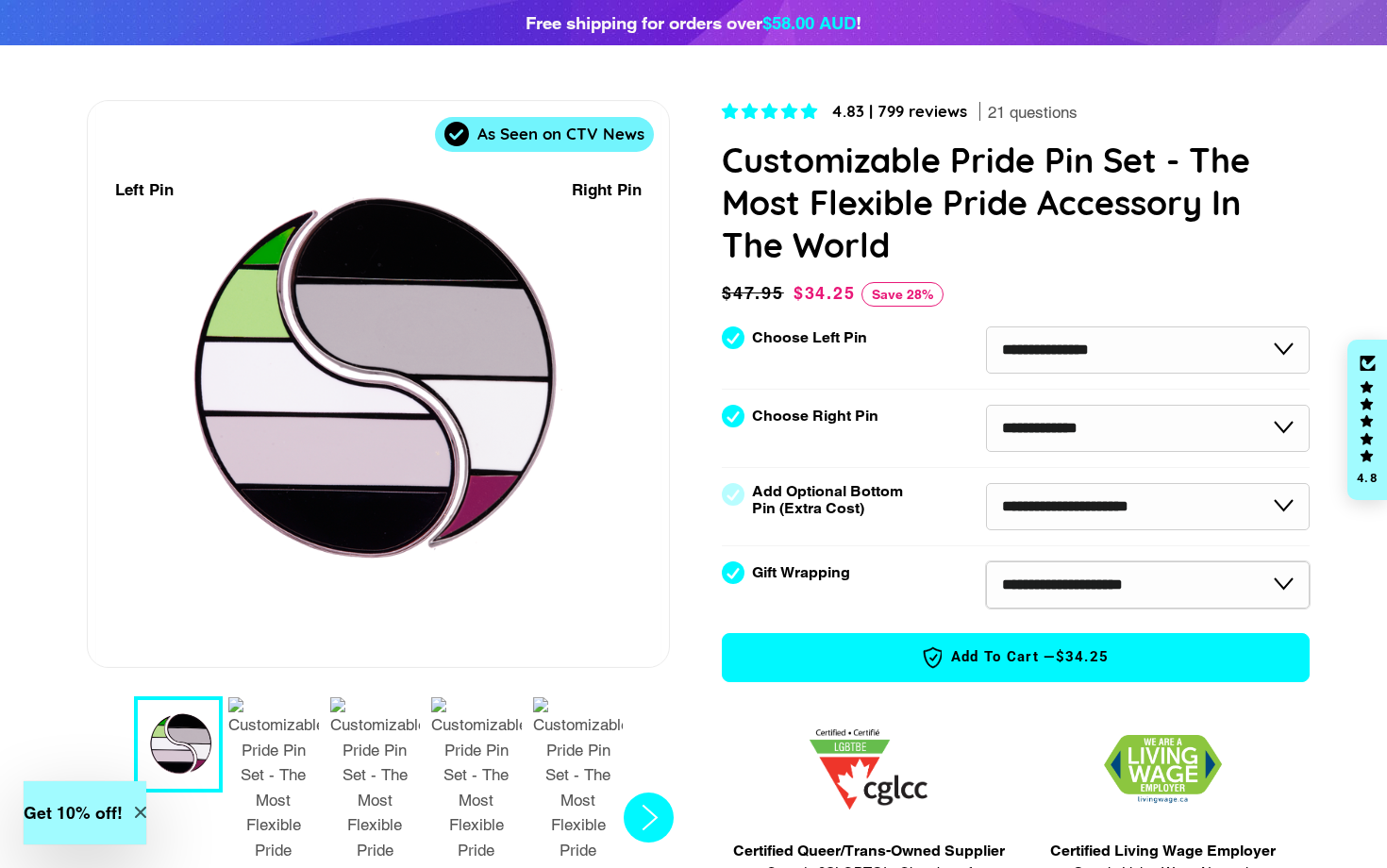 click on "**********" at bounding box center [1147, 585] 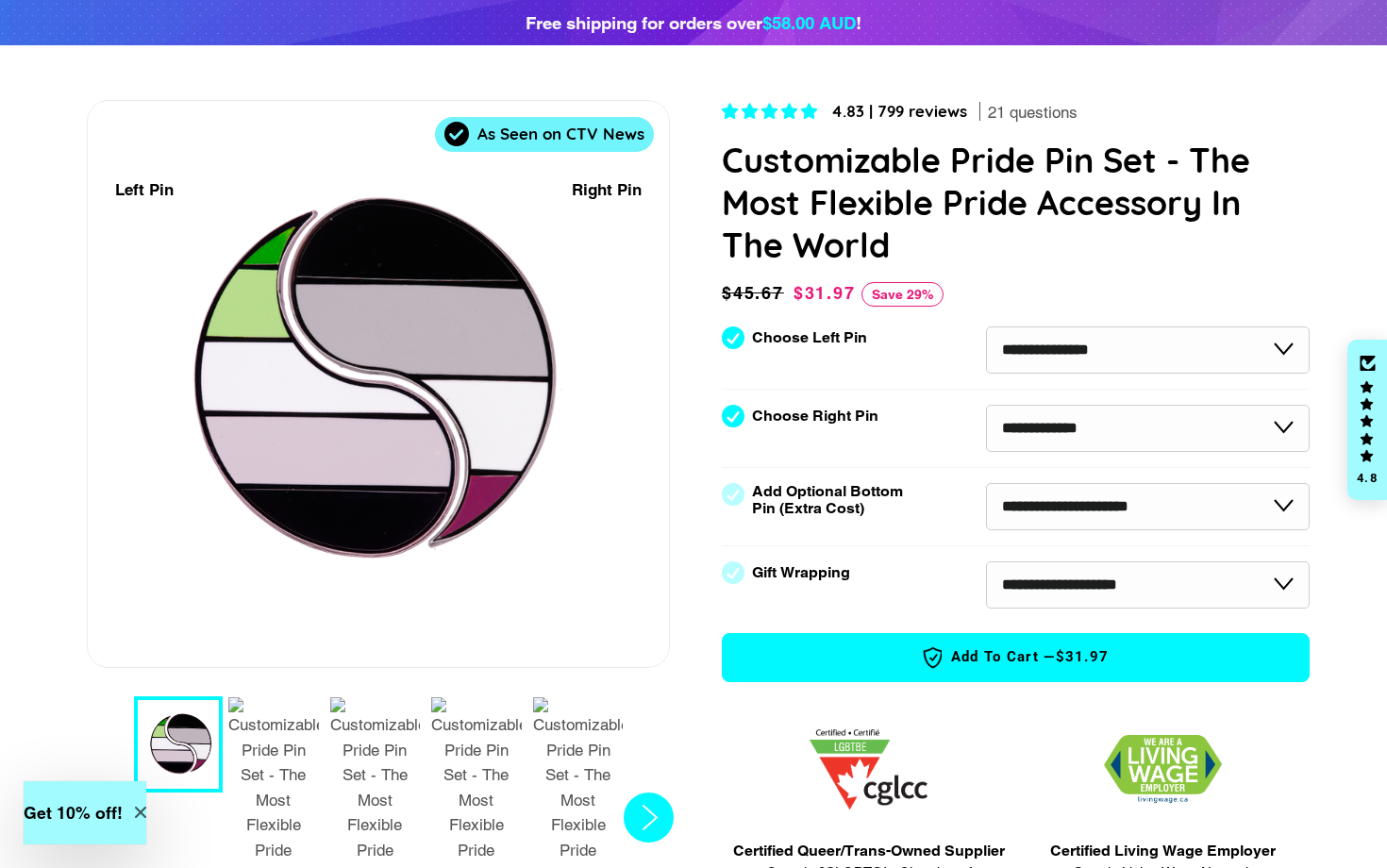 click at bounding box center (476, 817) 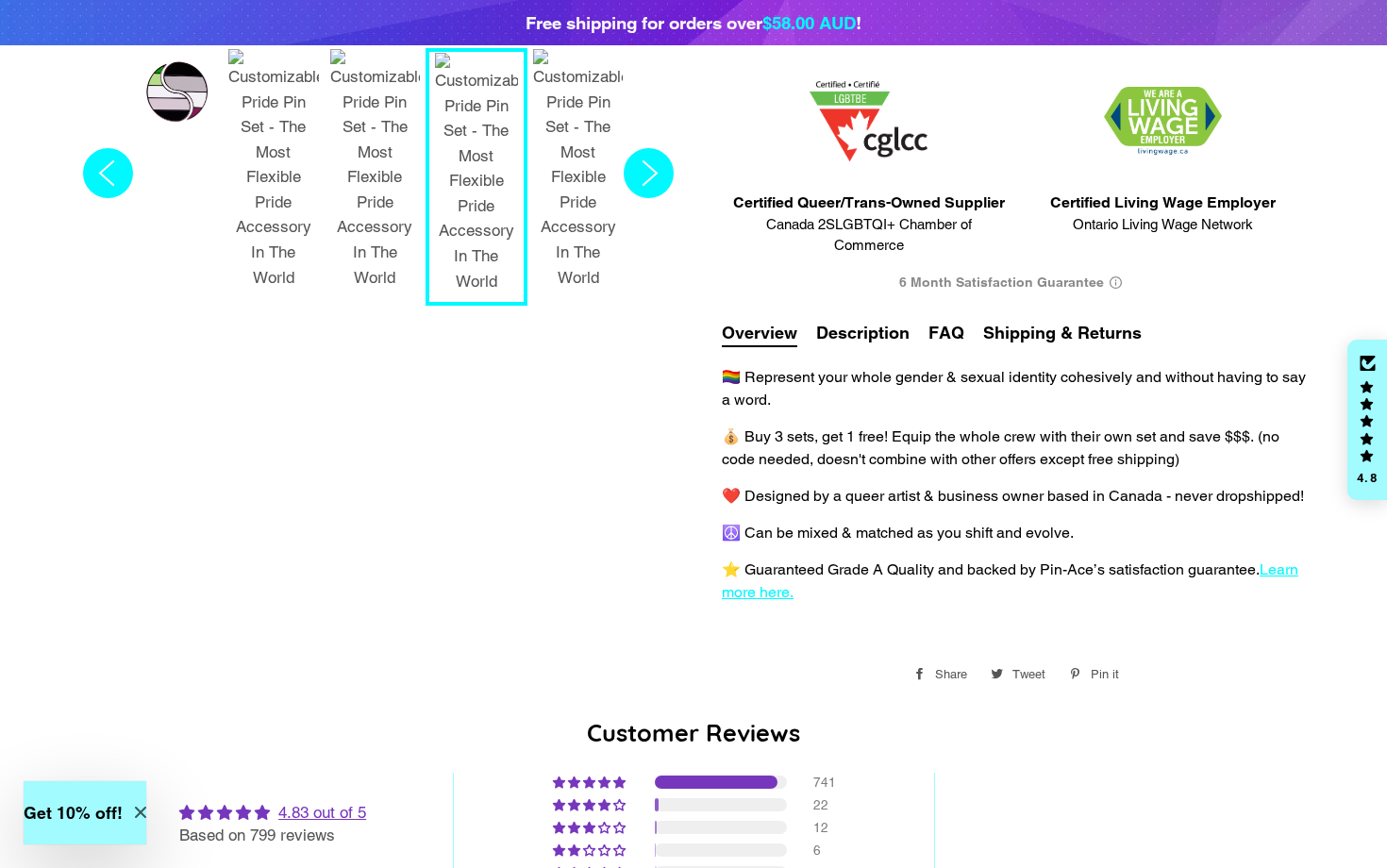 scroll, scrollTop: 0, scrollLeft: 0, axis: both 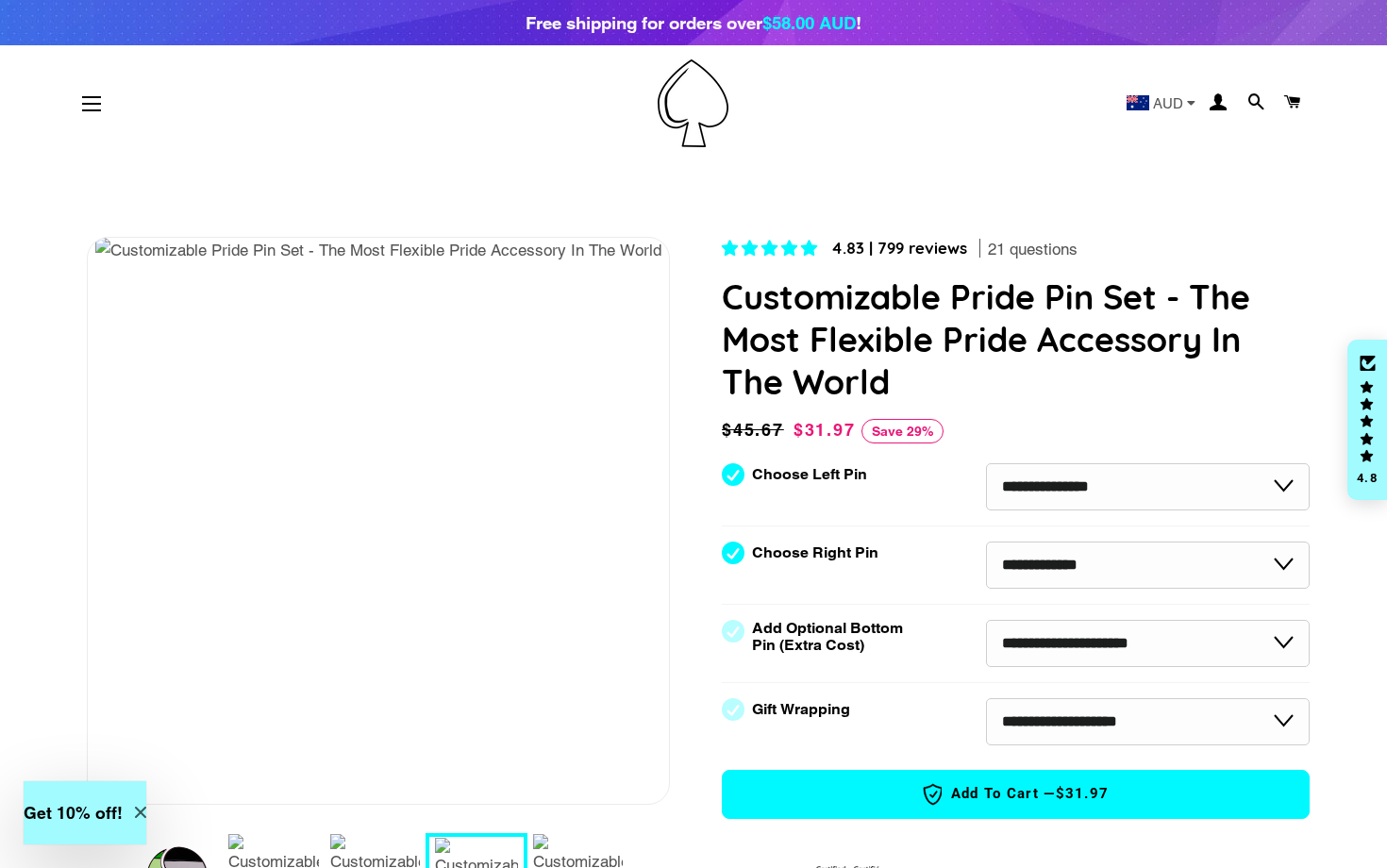 click on "Add to Cart —   $31.97" at bounding box center (1015, 794) 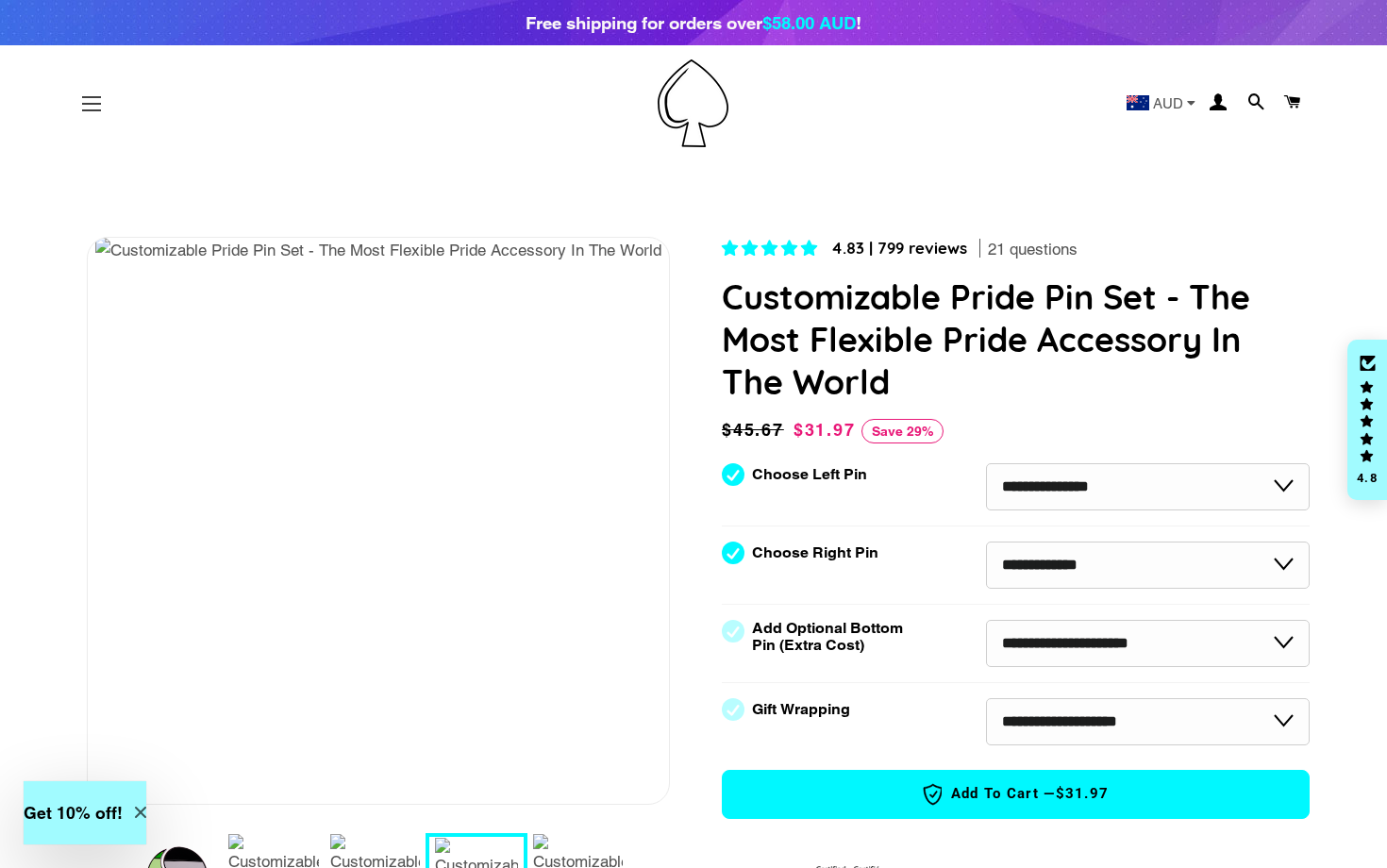 click on "Site navigation" at bounding box center [92, 104] 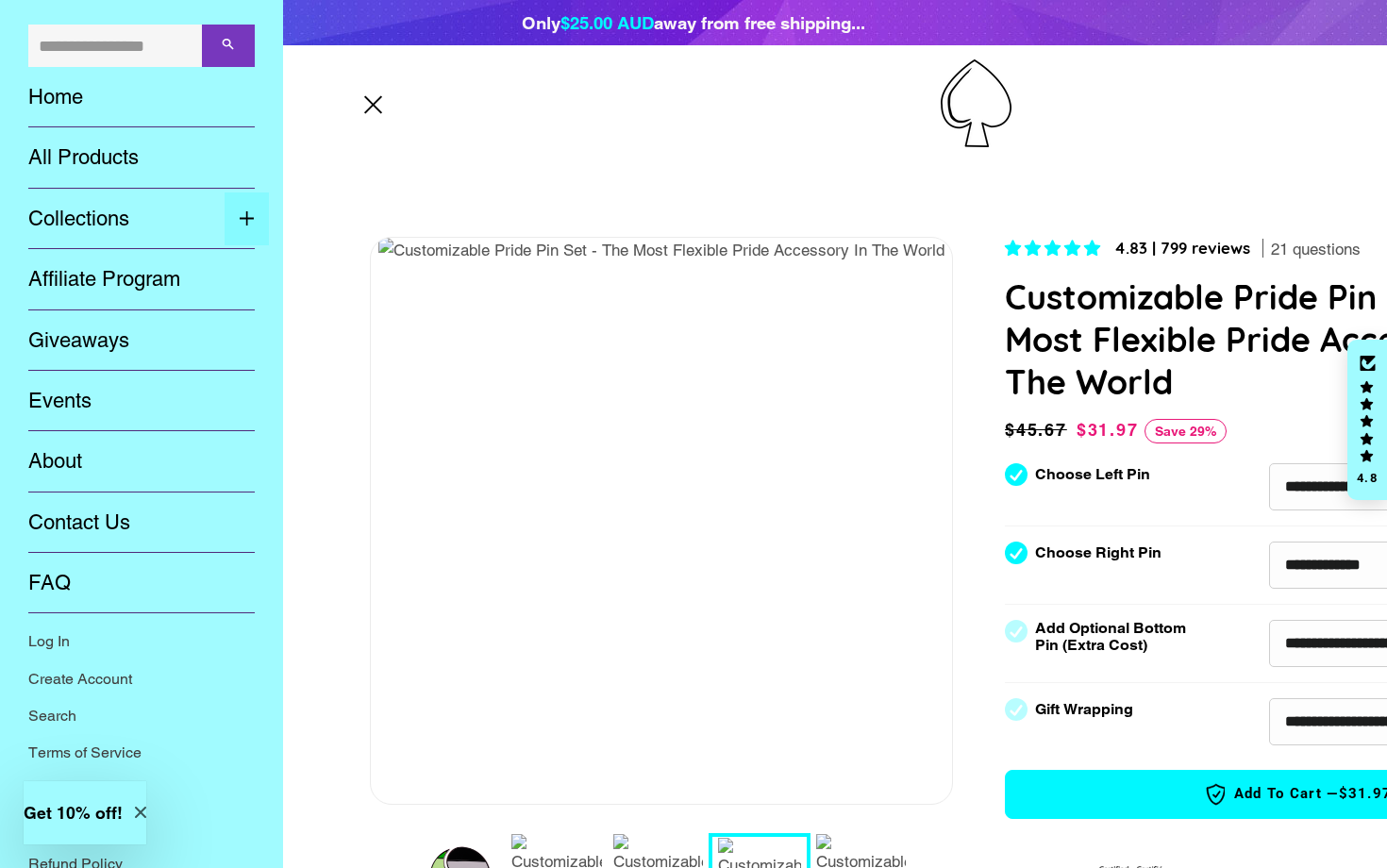 click at bounding box center (246, 219) 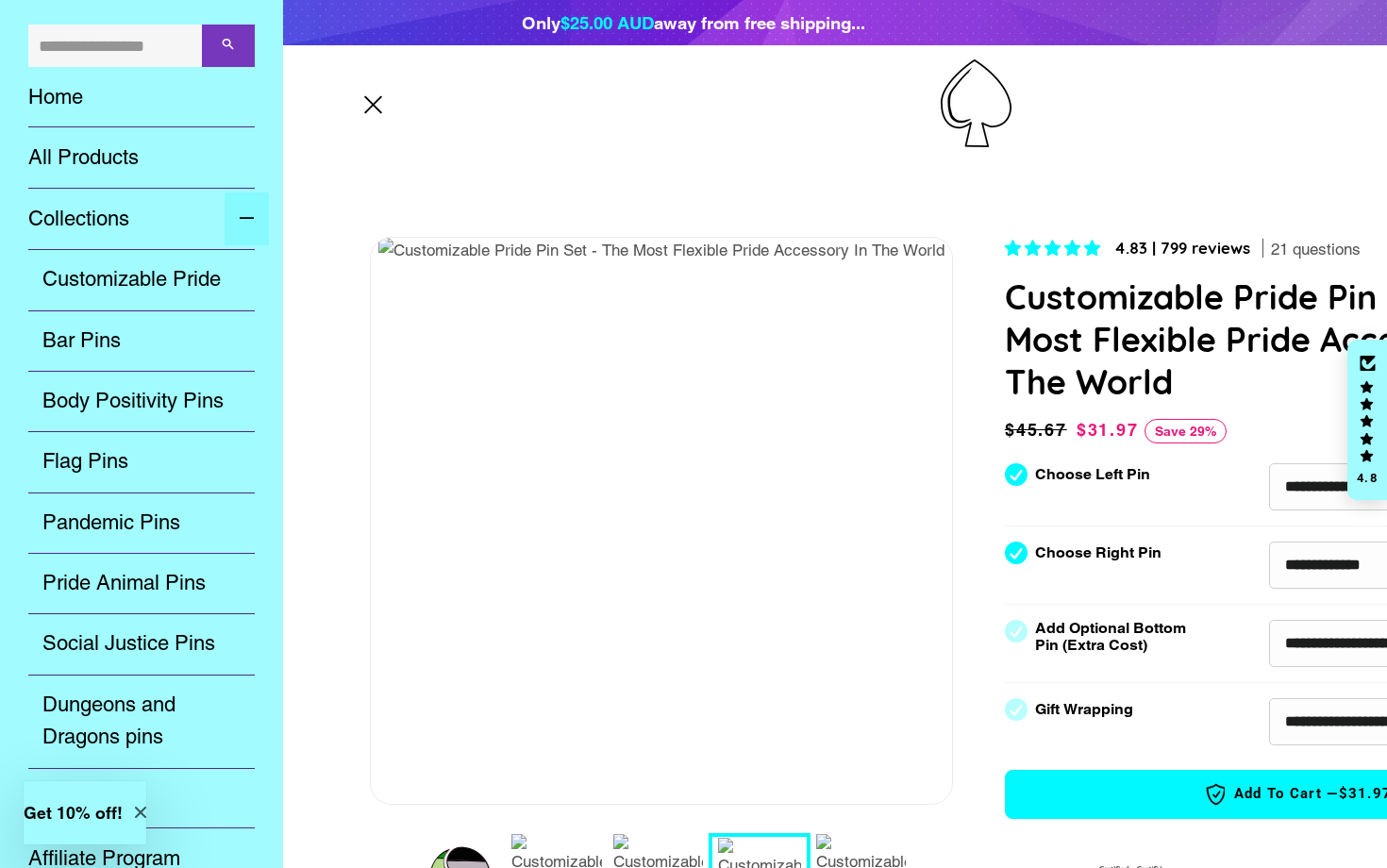 scroll, scrollTop: 60, scrollLeft: 0, axis: vertical 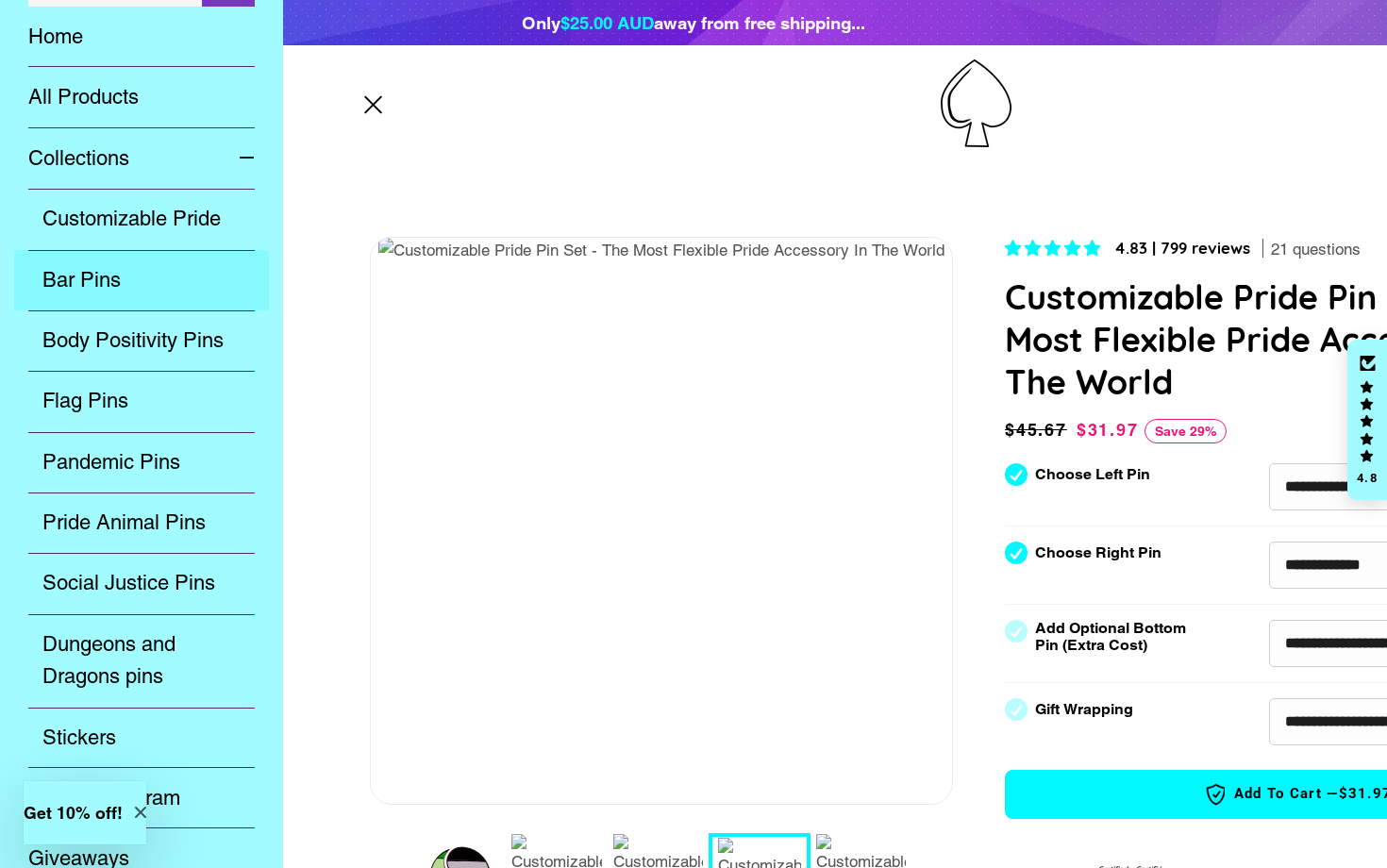 click on "Bar Pins" at bounding box center [142, 280] 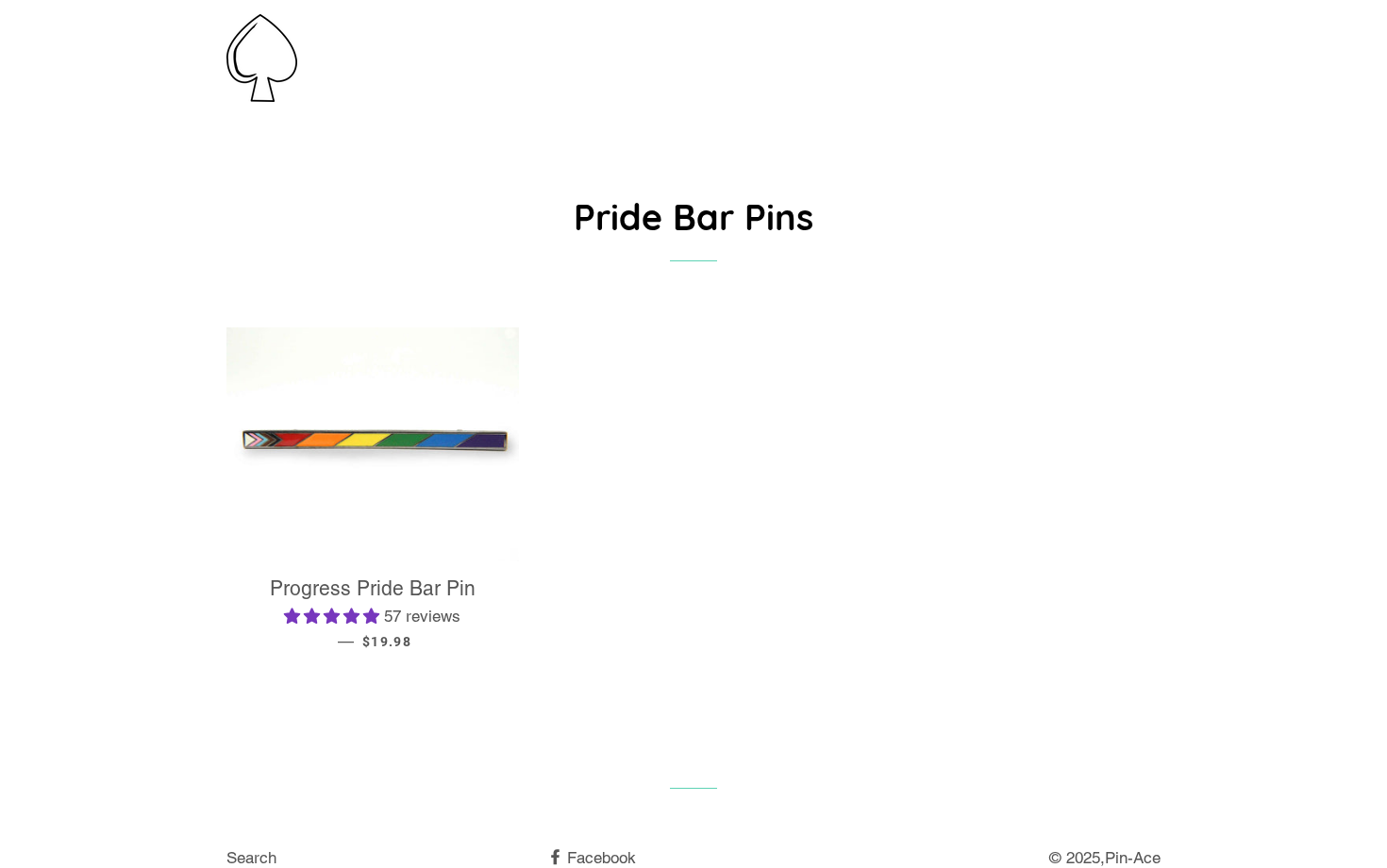 scroll, scrollTop: 0, scrollLeft: 0, axis: both 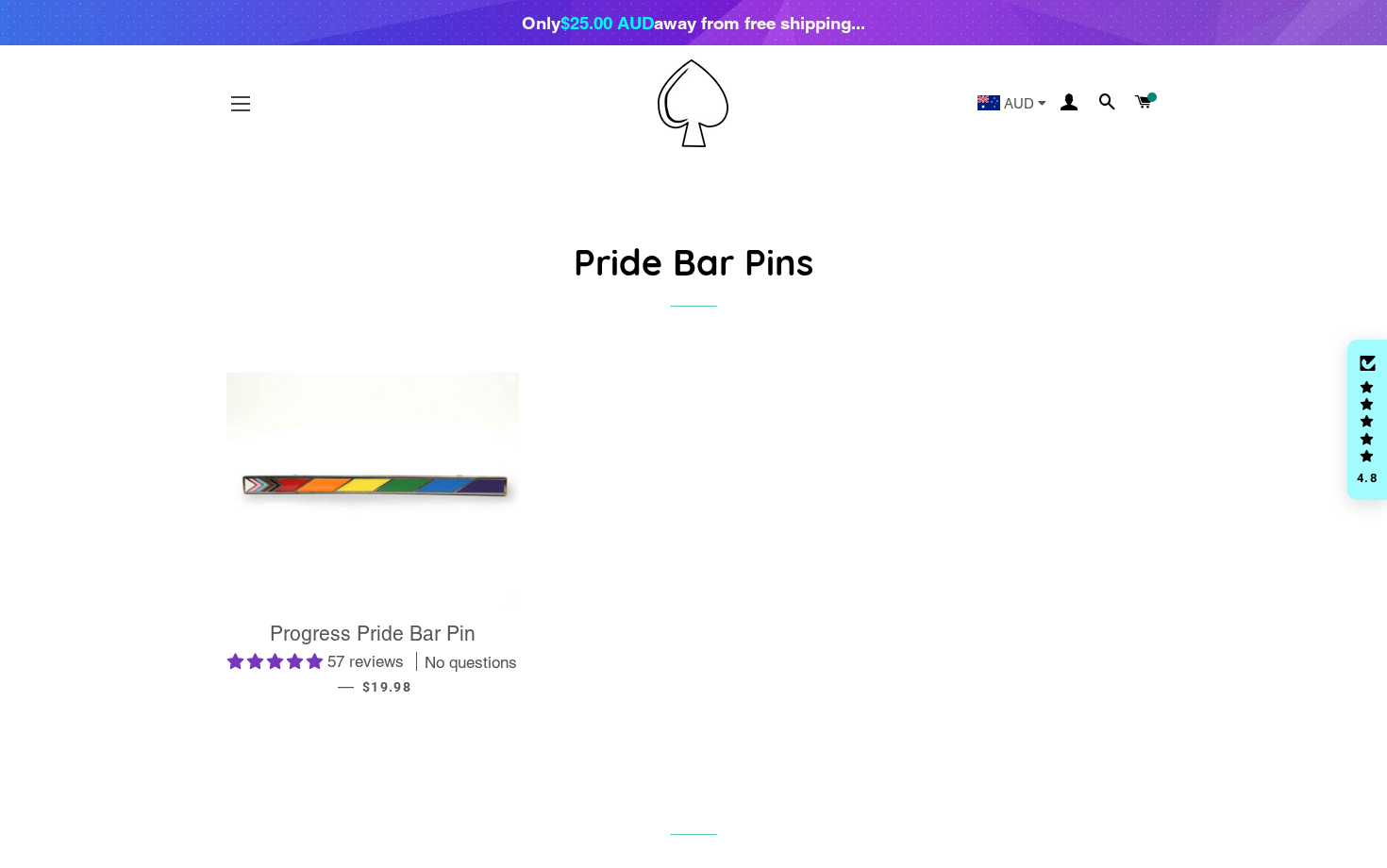 click on "Site navigation" at bounding box center [241, 104] 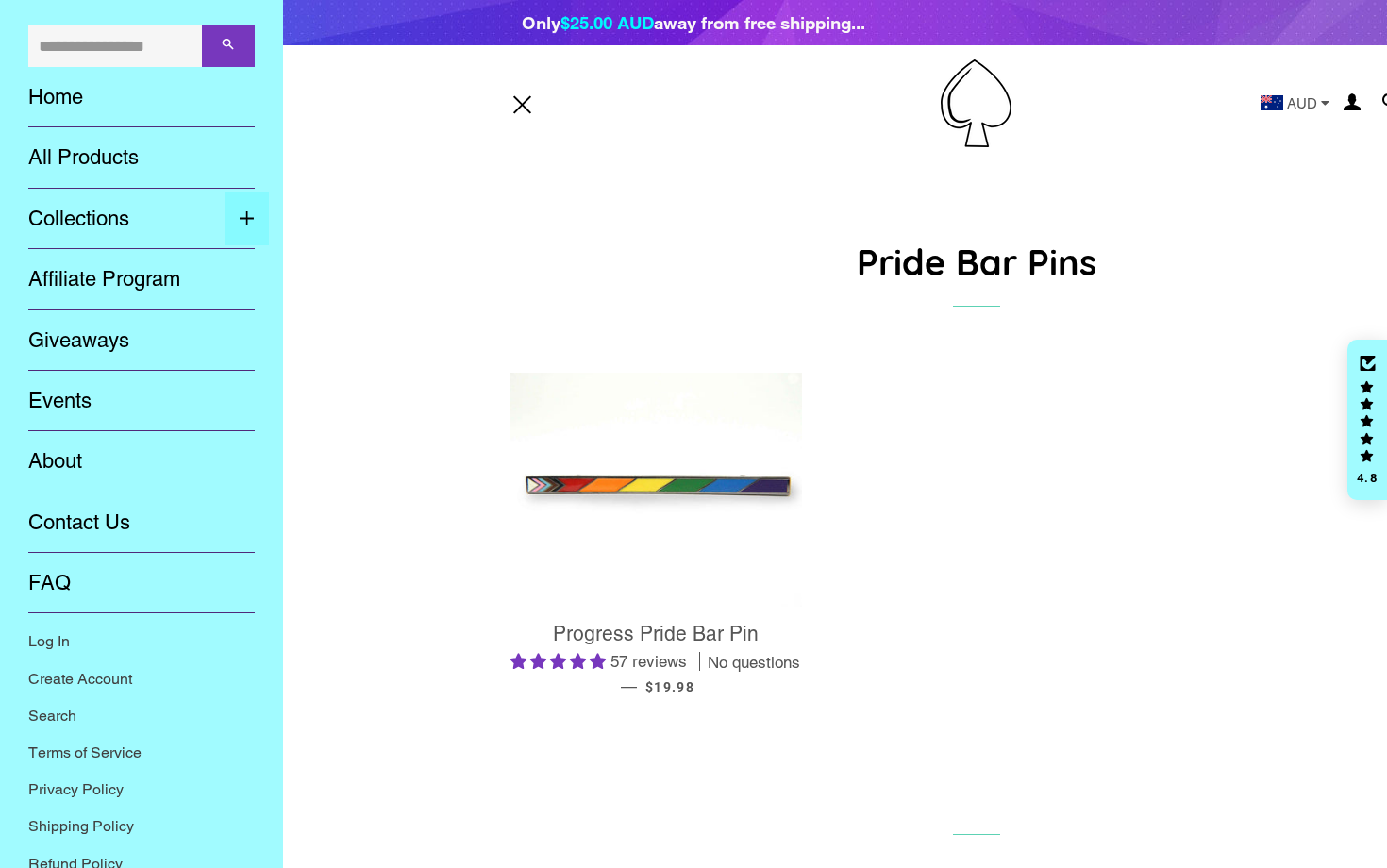 click on "Expand submenu Collections
Collapse submenu Collections" at bounding box center (246, 219) 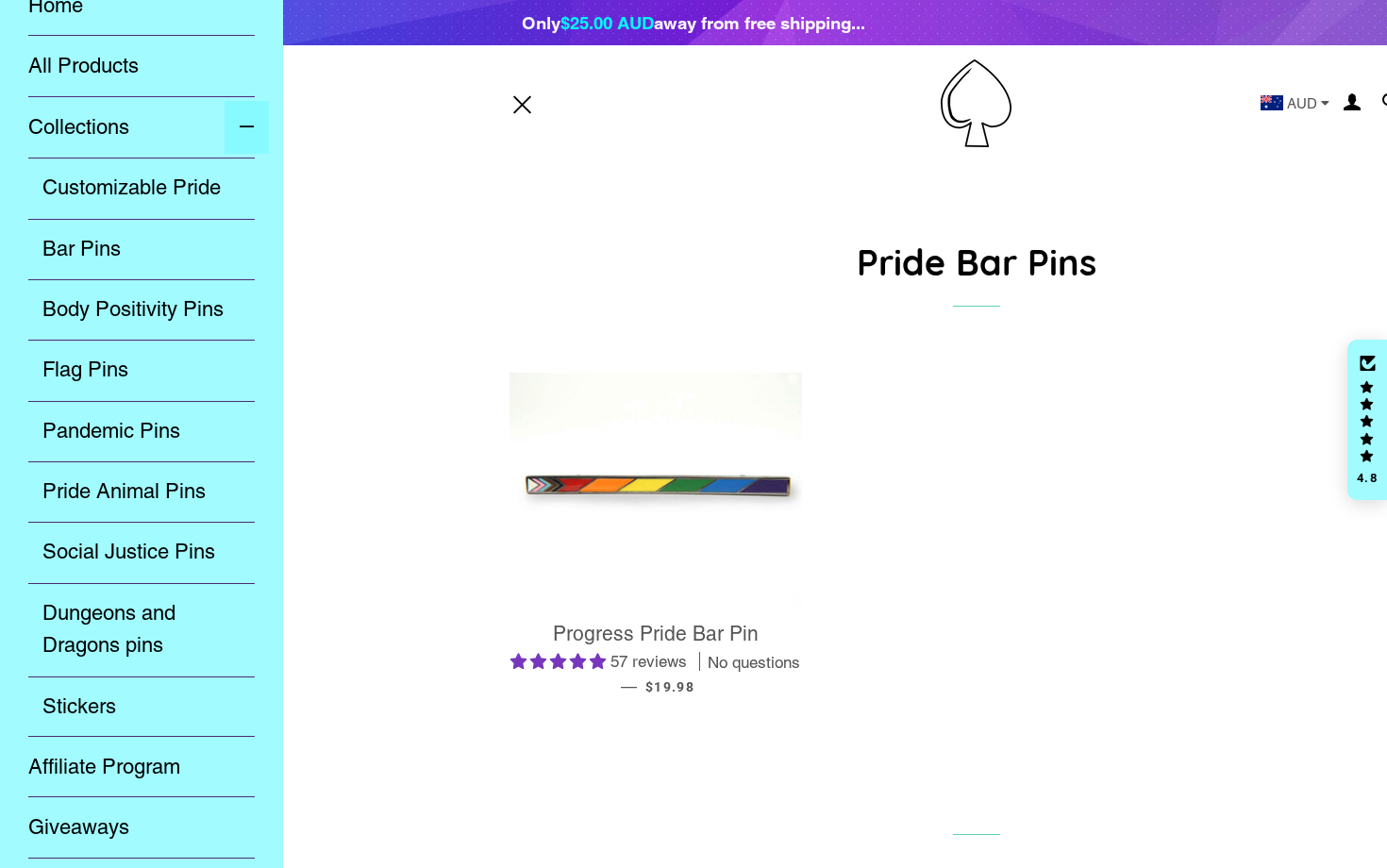scroll, scrollTop: 115, scrollLeft: 0, axis: vertical 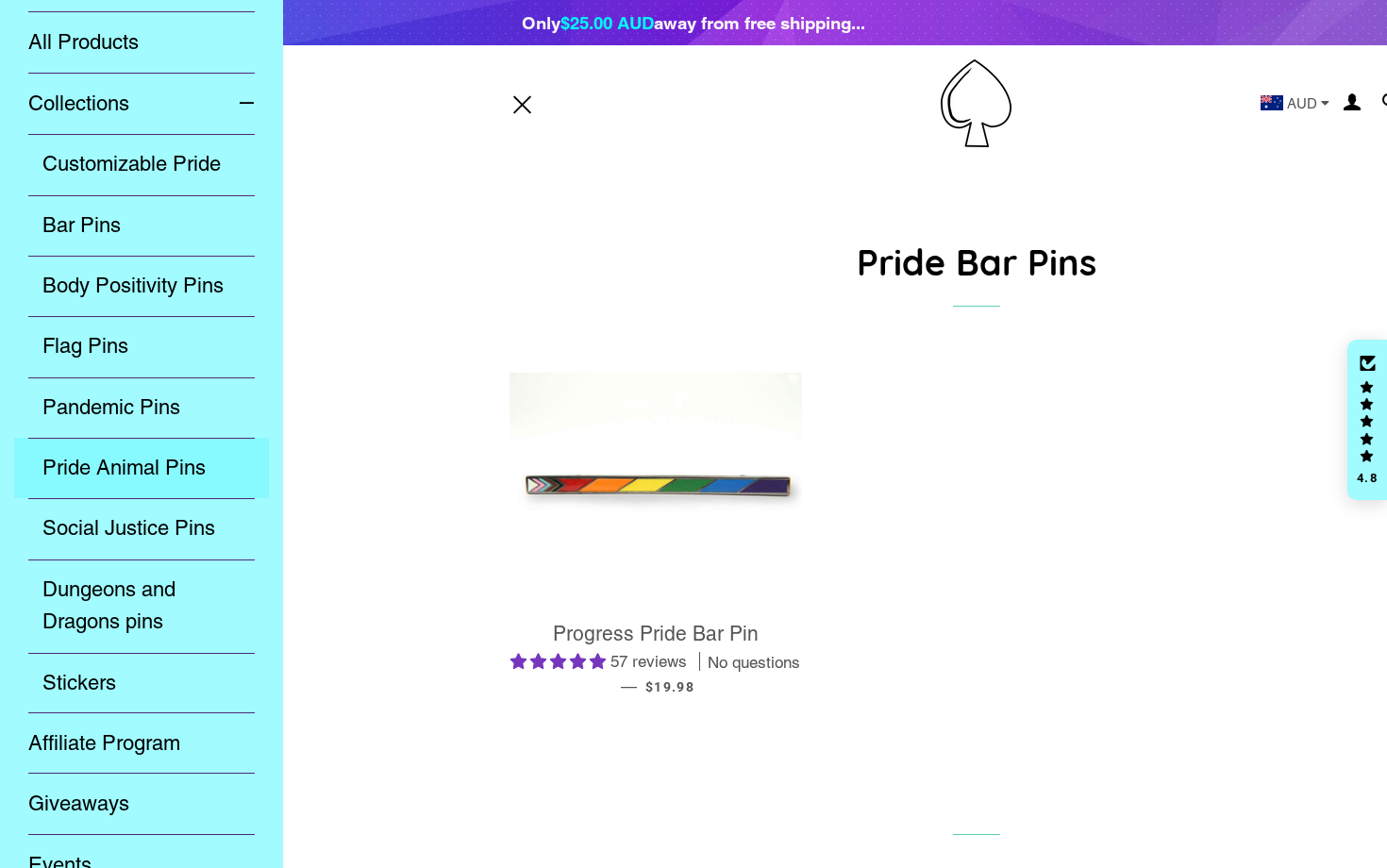 click on "Pride Animal Pins" at bounding box center [142, 468] 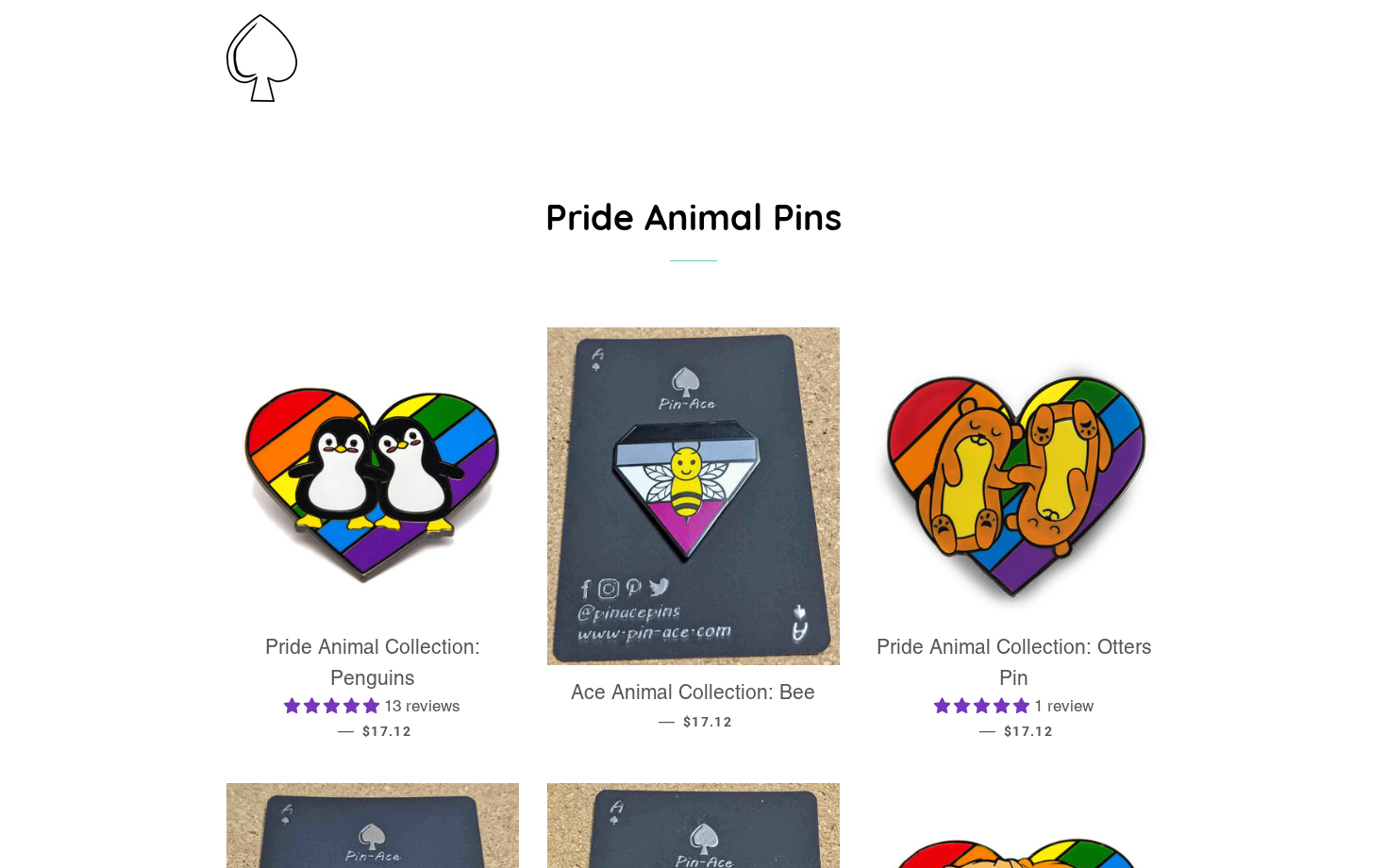 scroll, scrollTop: 0, scrollLeft: 0, axis: both 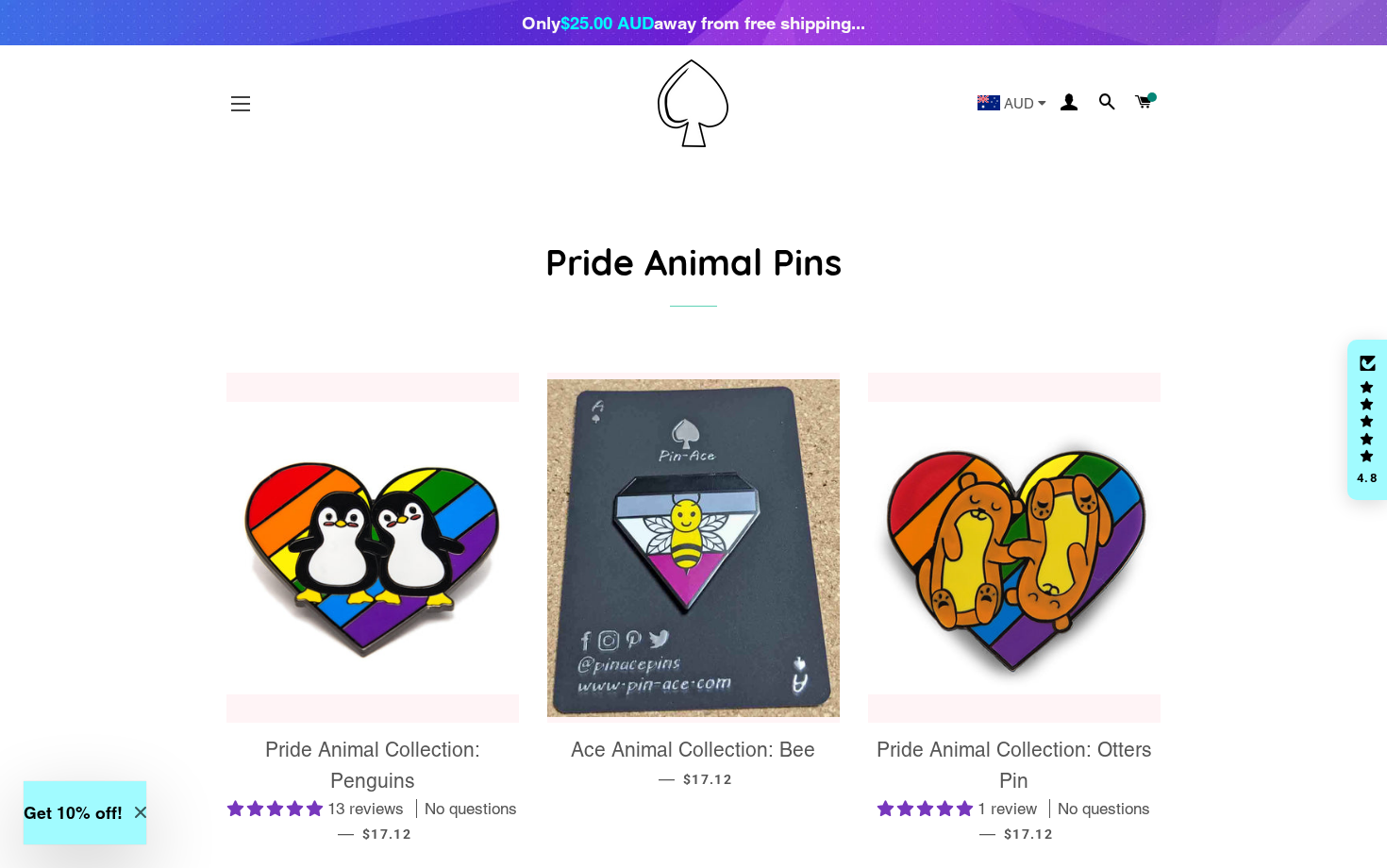 click at bounding box center (241, 104) 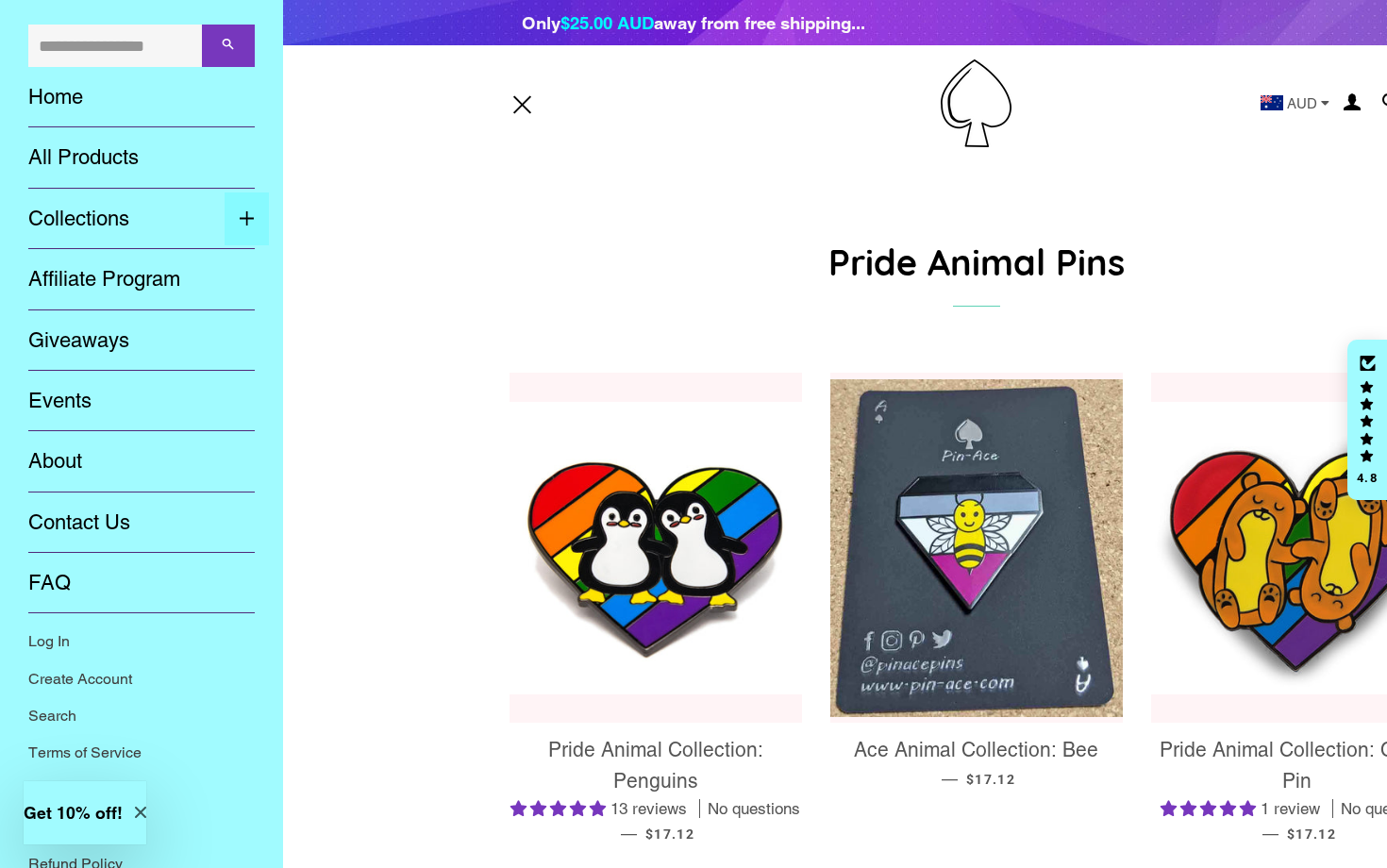 click on "Expand submenu Collections
Collapse submenu Collections" at bounding box center (246, 219) 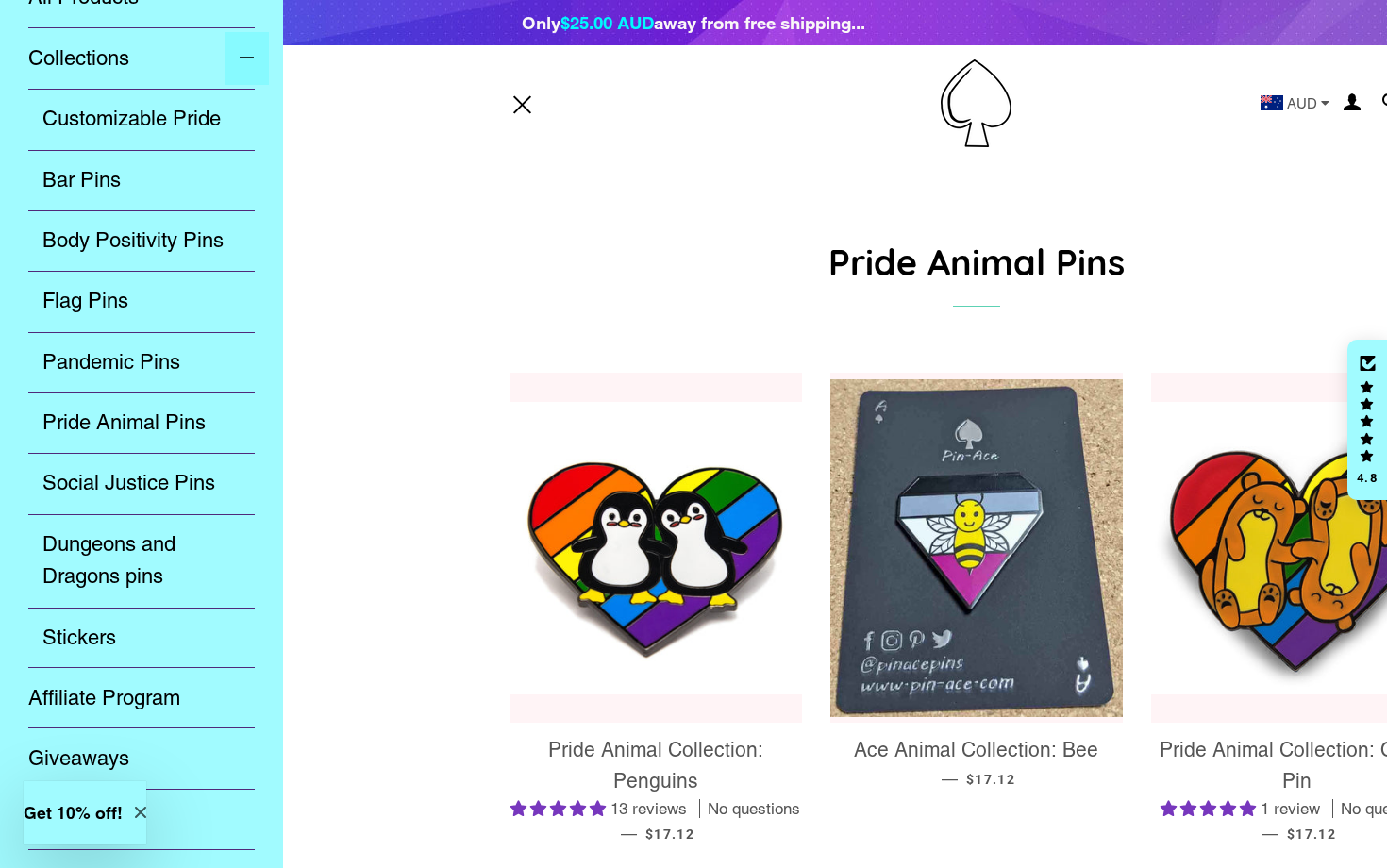 scroll, scrollTop: 183, scrollLeft: 0, axis: vertical 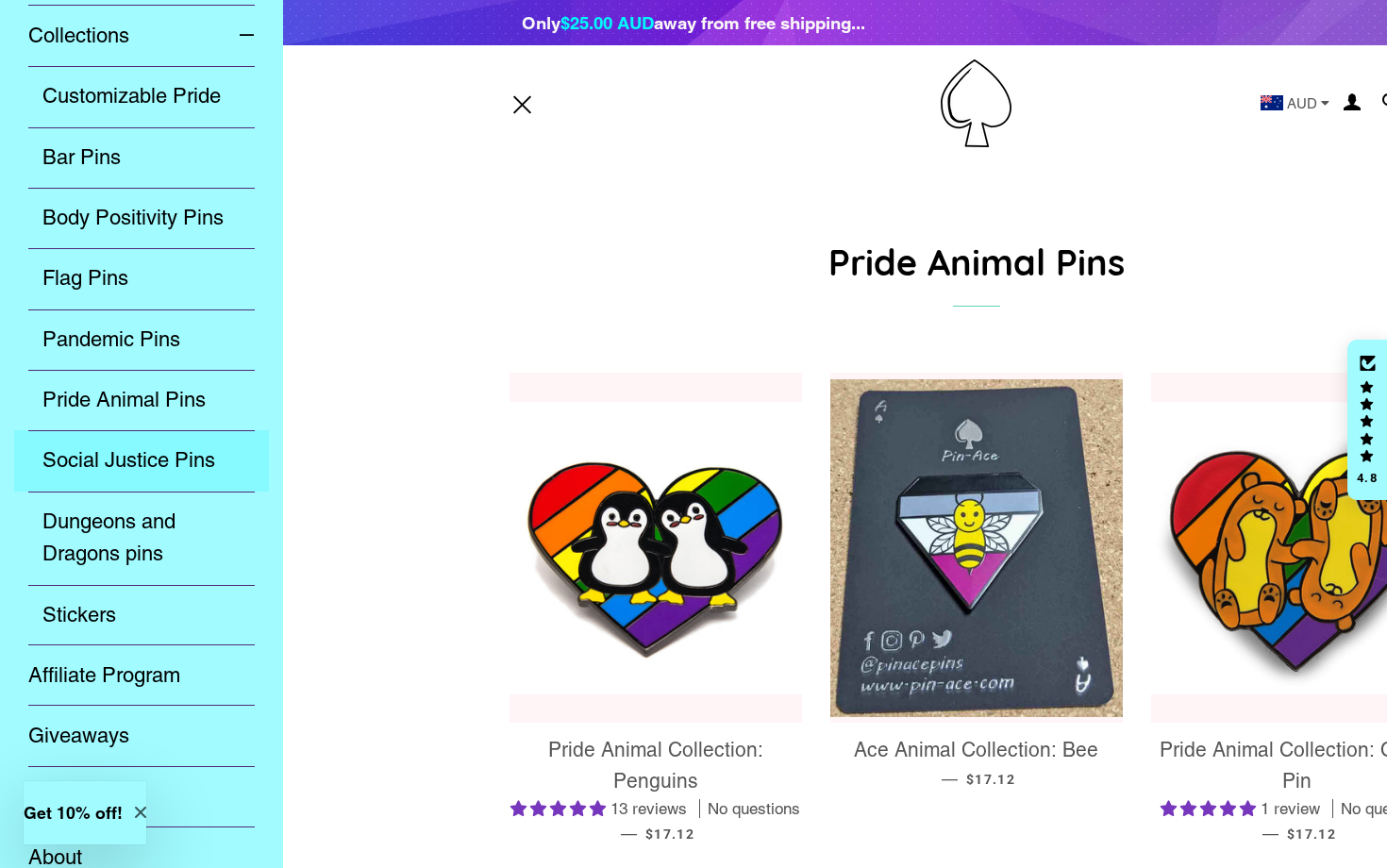 click on "Social Justice Pins" at bounding box center (142, 460) 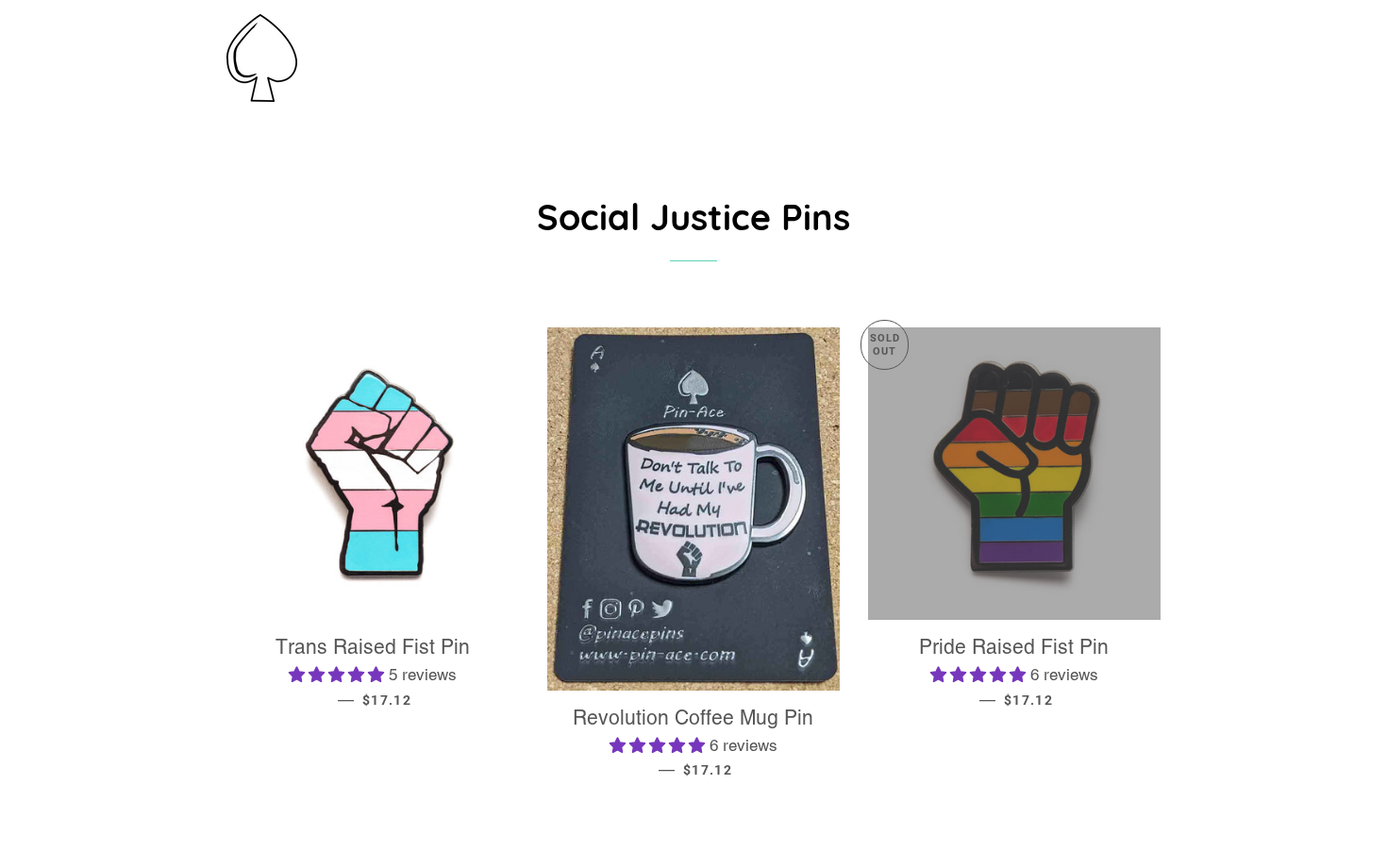 scroll, scrollTop: 0, scrollLeft: 0, axis: both 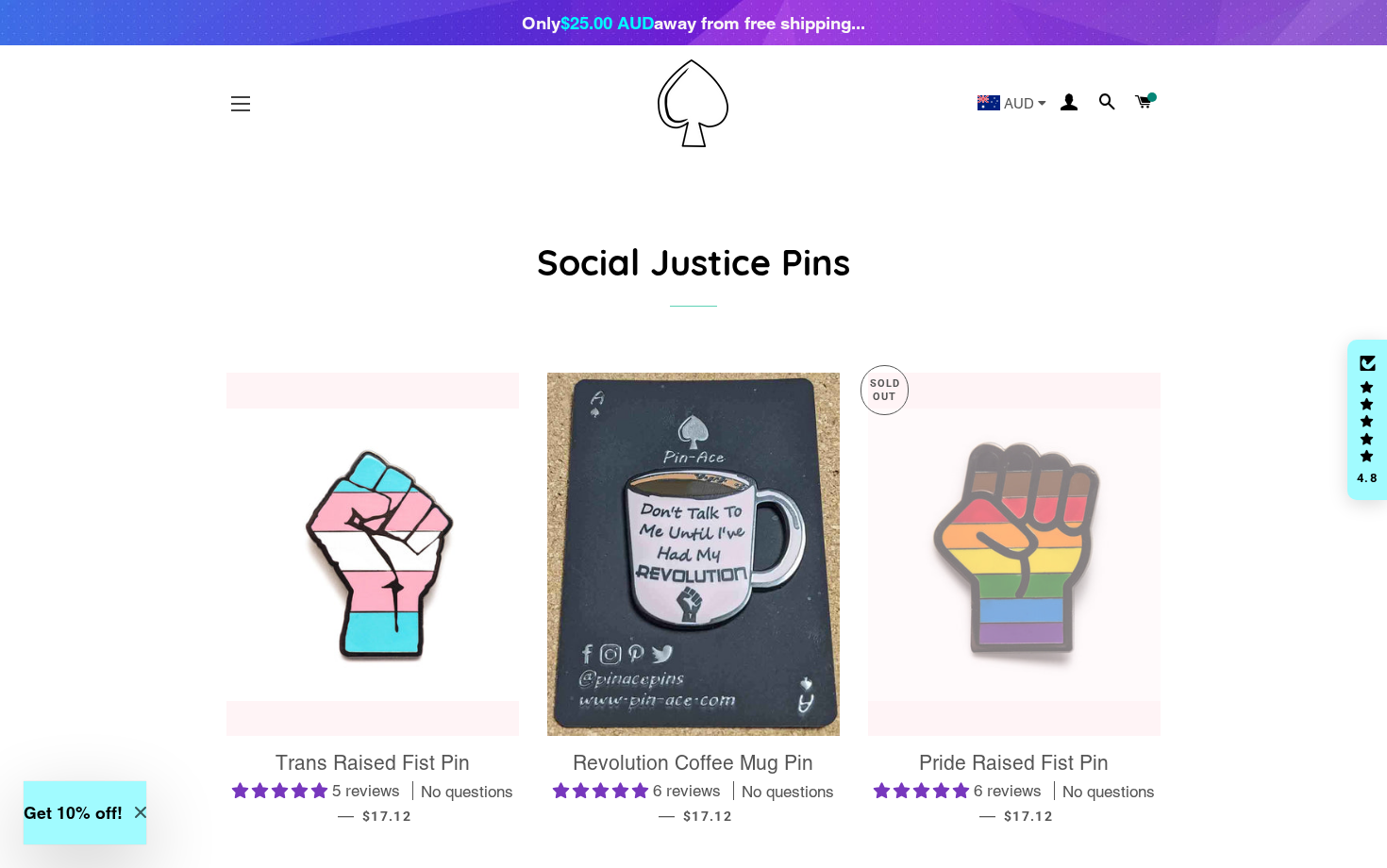 click on "Site navigation" at bounding box center [241, 104] 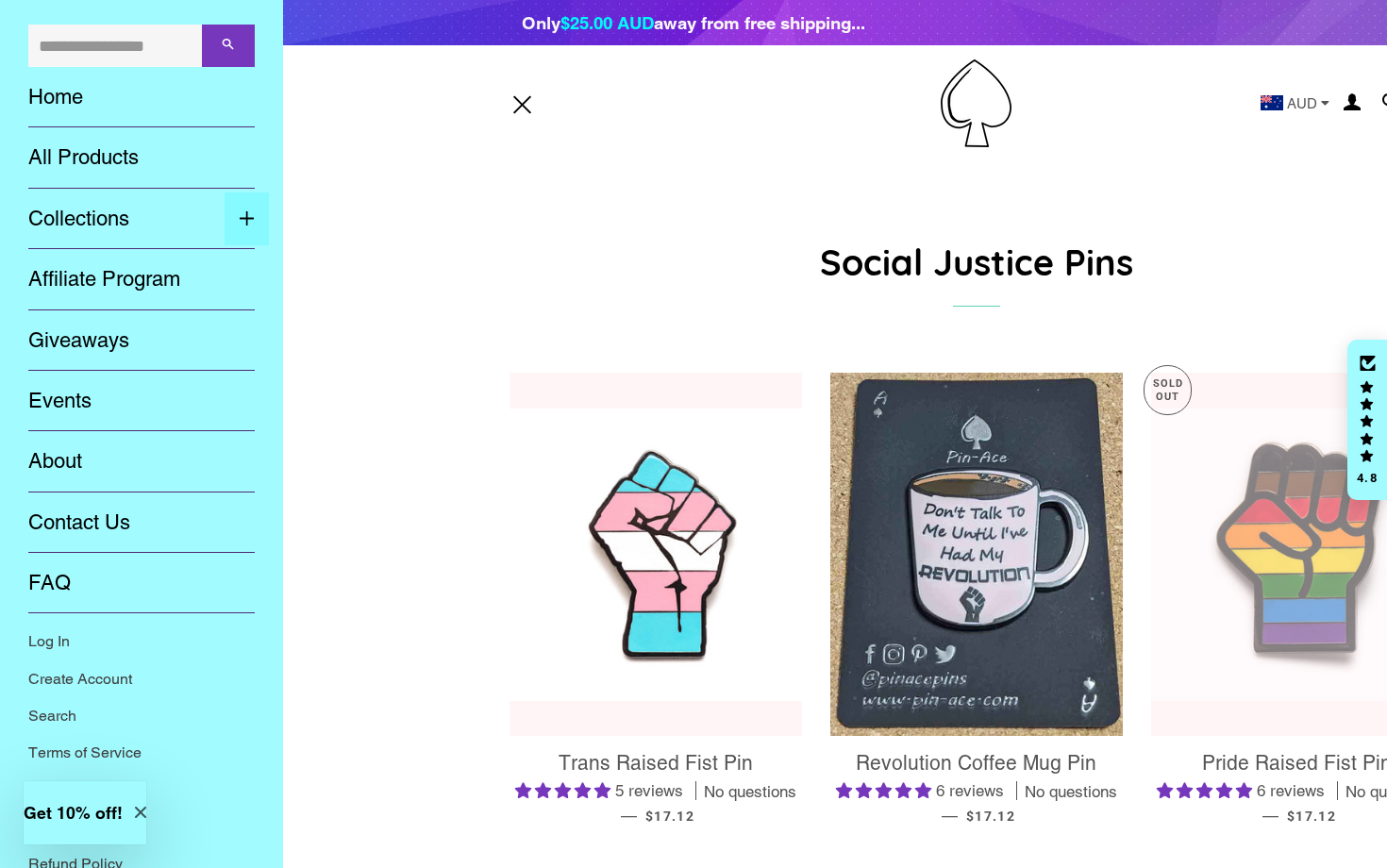 click on "Expand submenu Collections
Collapse submenu Collections" at bounding box center [246, 219] 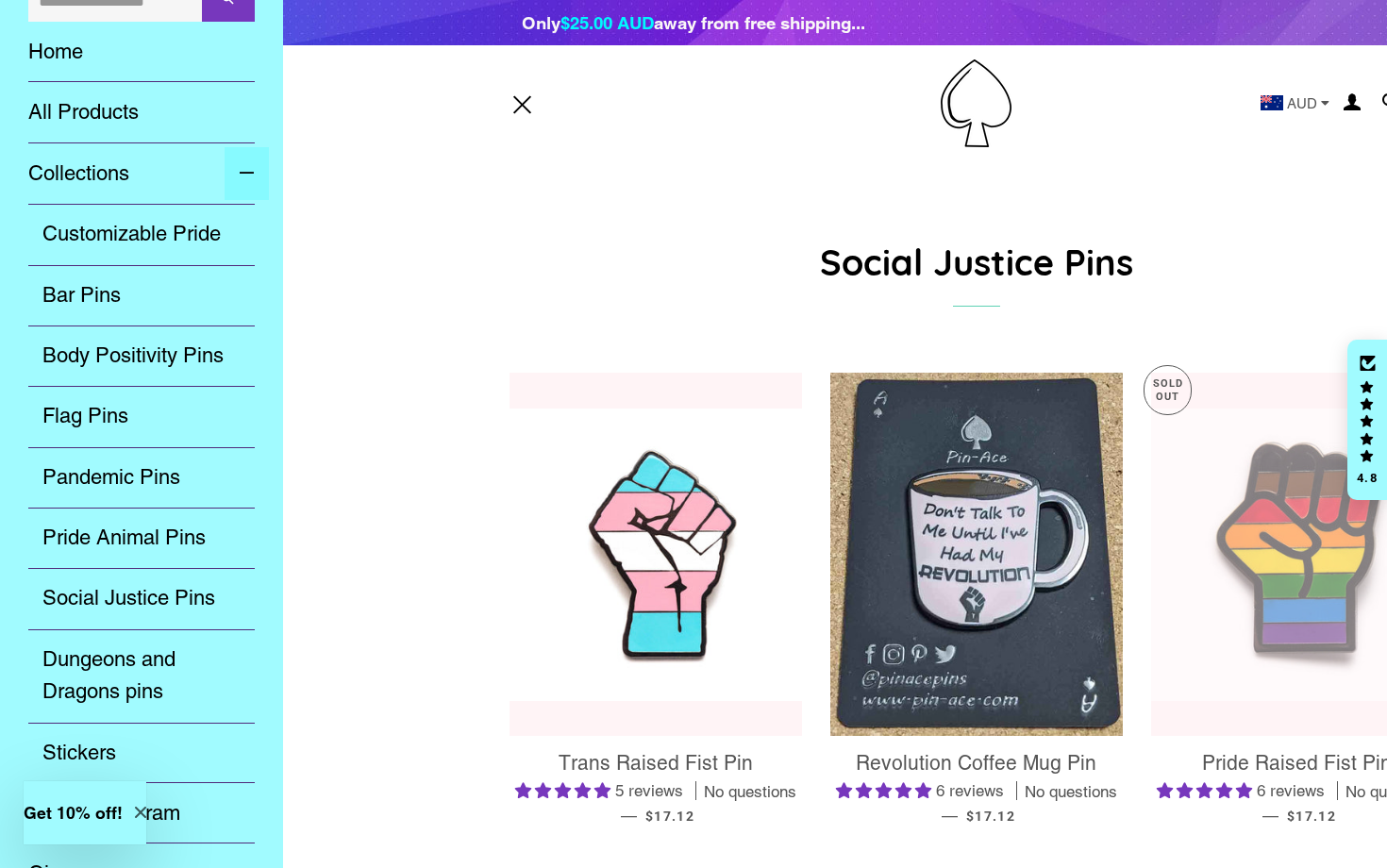 scroll, scrollTop: 53, scrollLeft: 0, axis: vertical 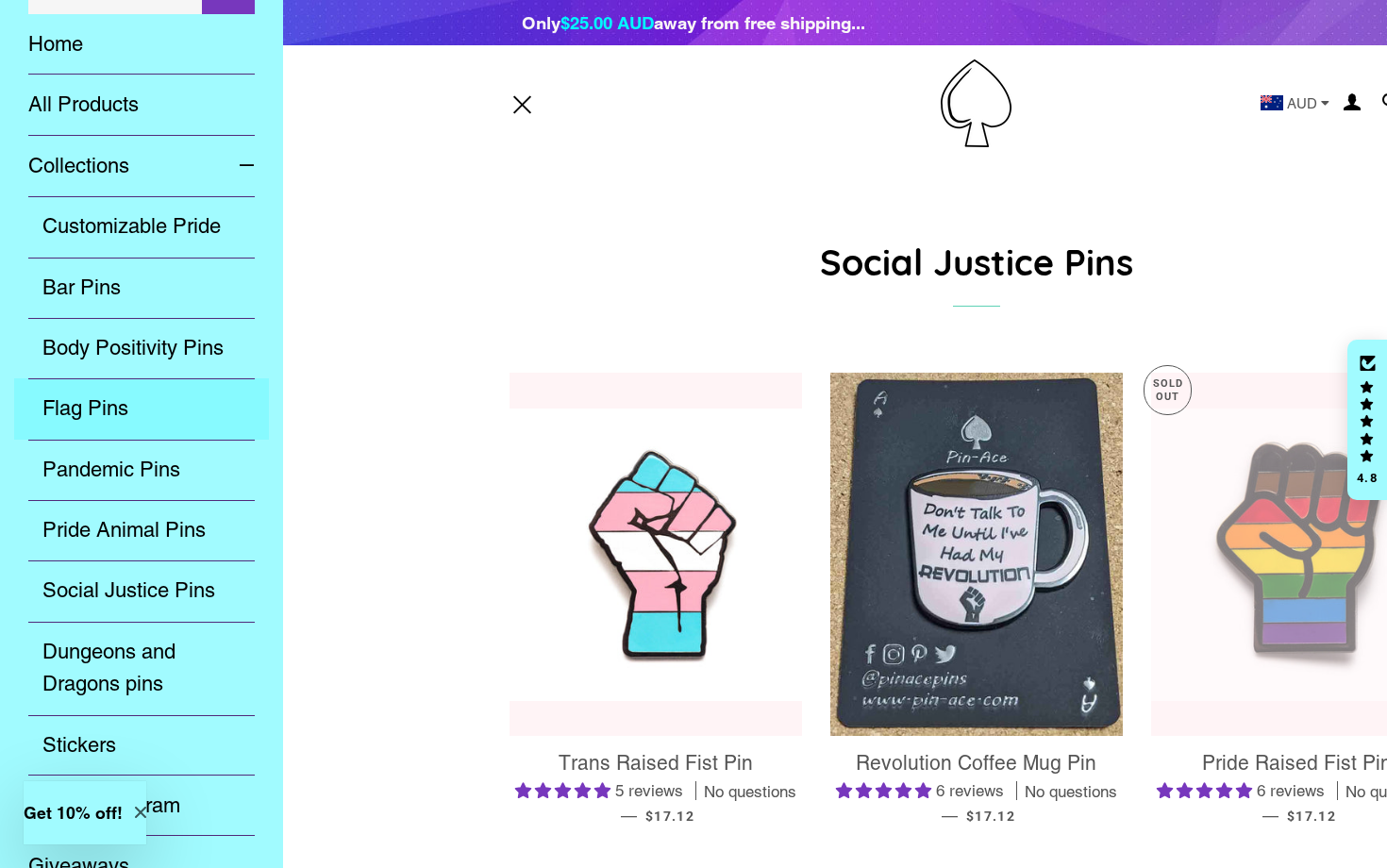 click on "Flag Pins" at bounding box center [142, 409] 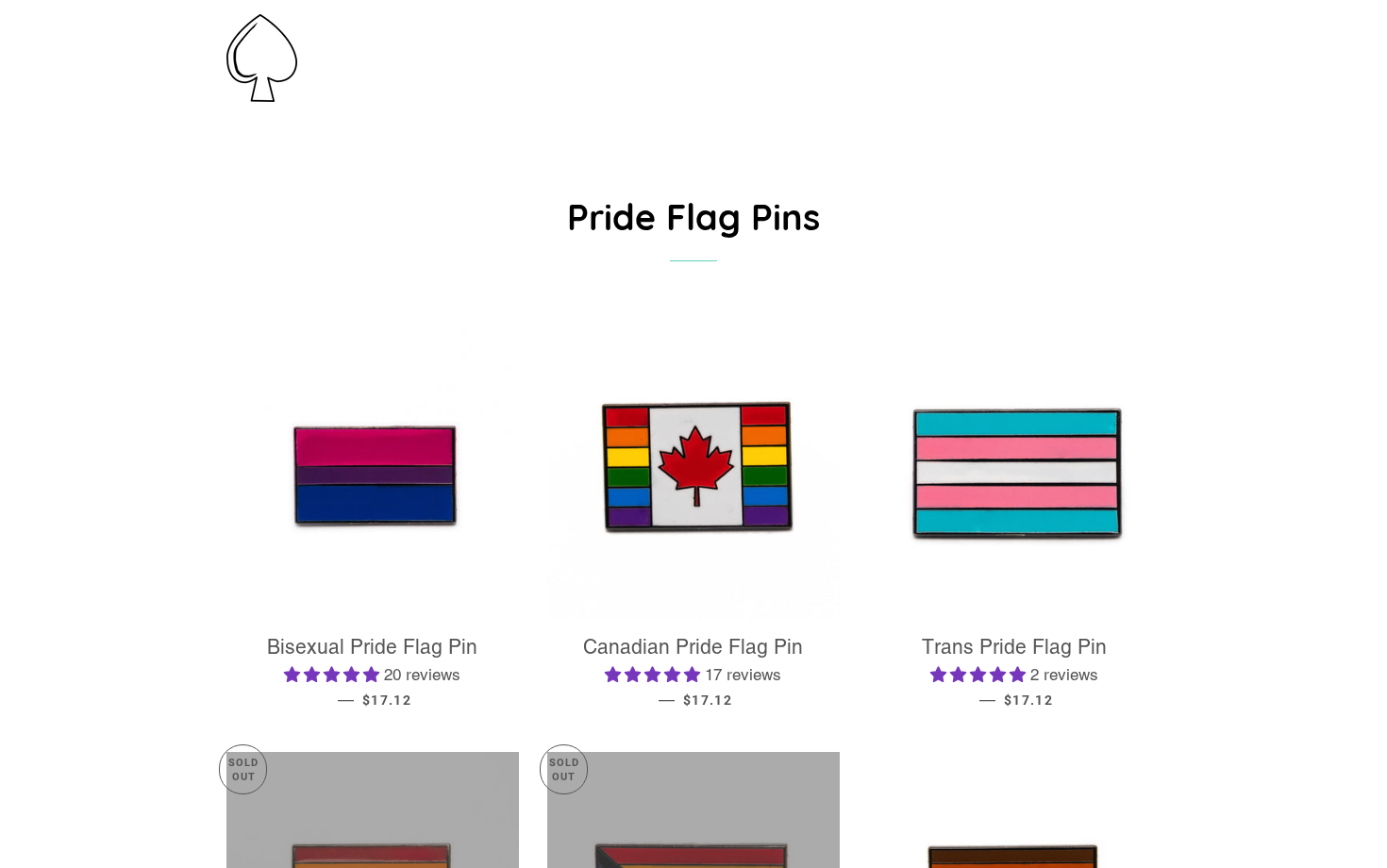 scroll, scrollTop: 0, scrollLeft: 0, axis: both 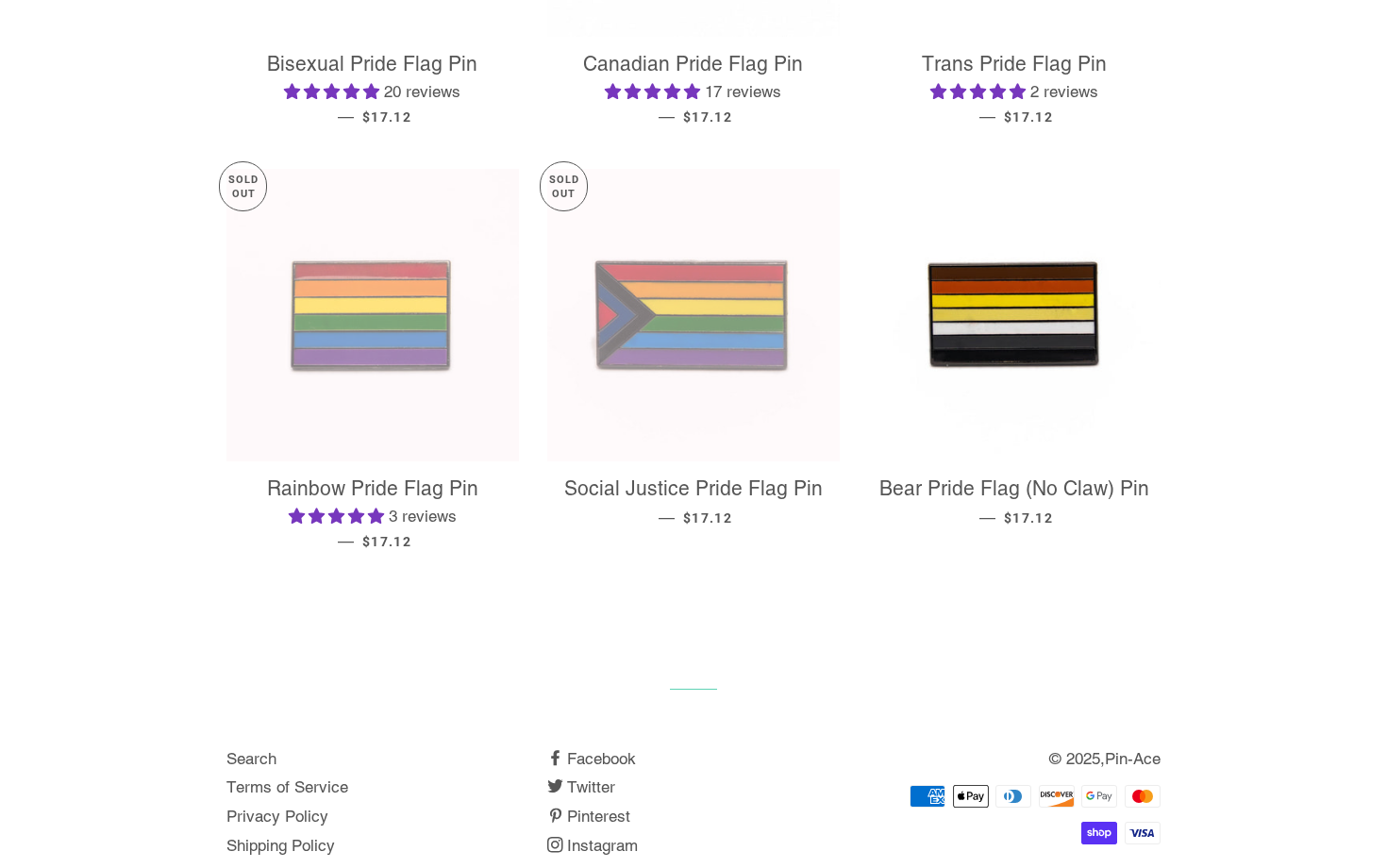 select on "**********" 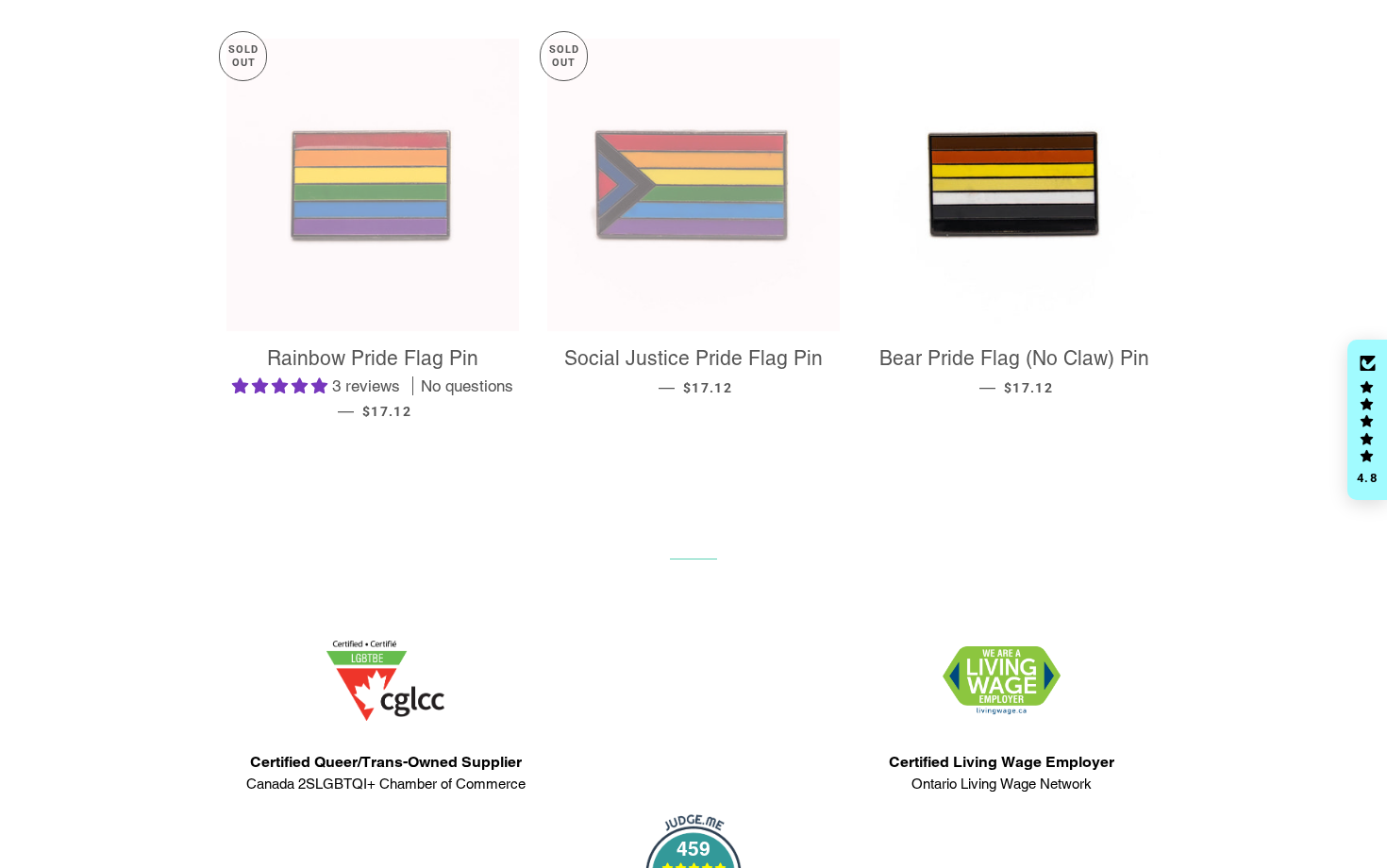 scroll, scrollTop: 715, scrollLeft: 0, axis: vertical 